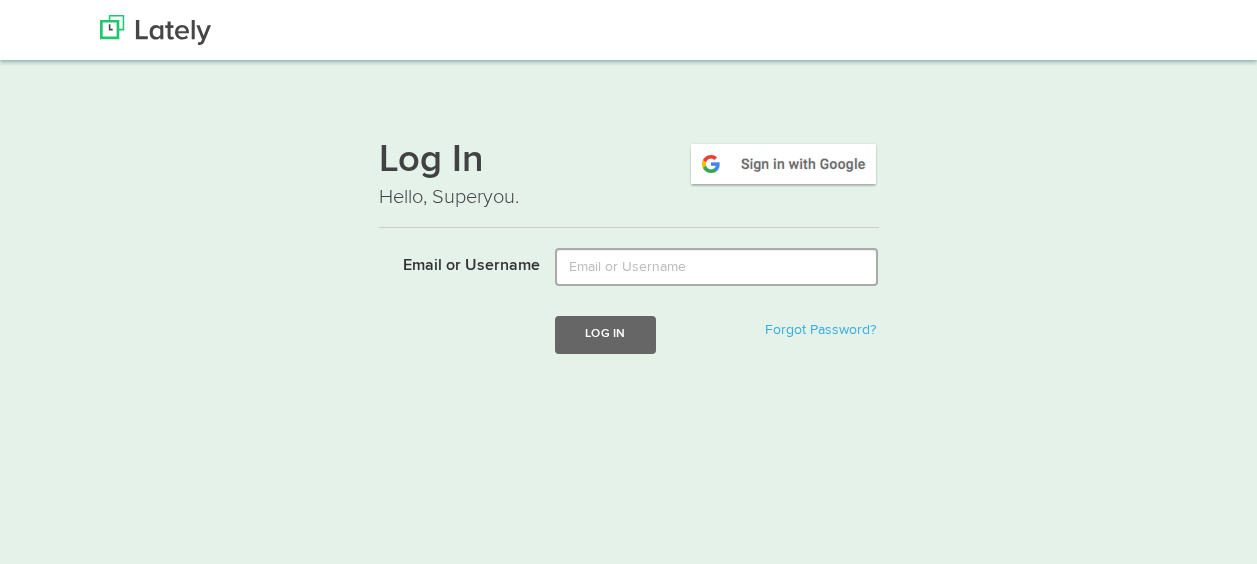 scroll, scrollTop: 0, scrollLeft: 0, axis: both 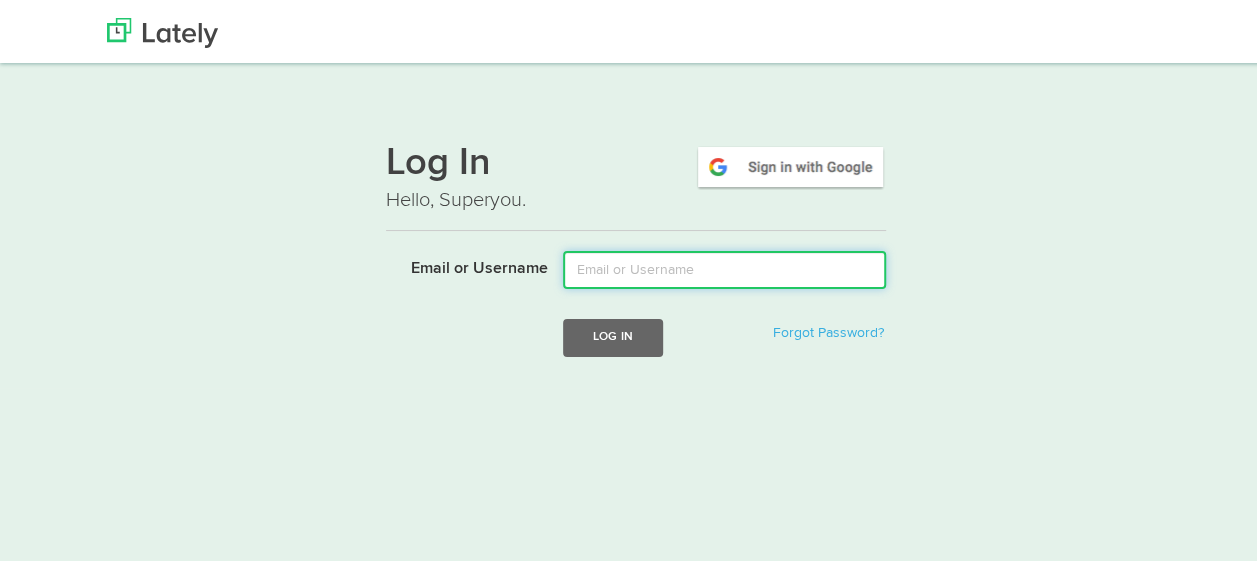 click on "Email or Username" at bounding box center (724, 267) 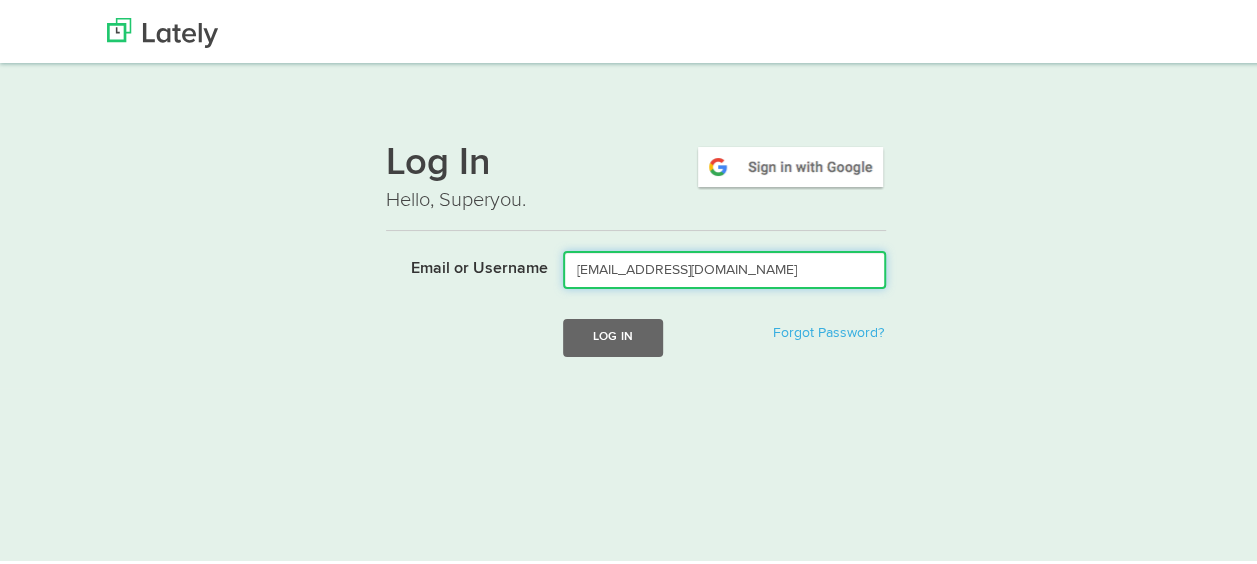 type on "[EMAIL_ADDRESS][DOMAIN_NAME]" 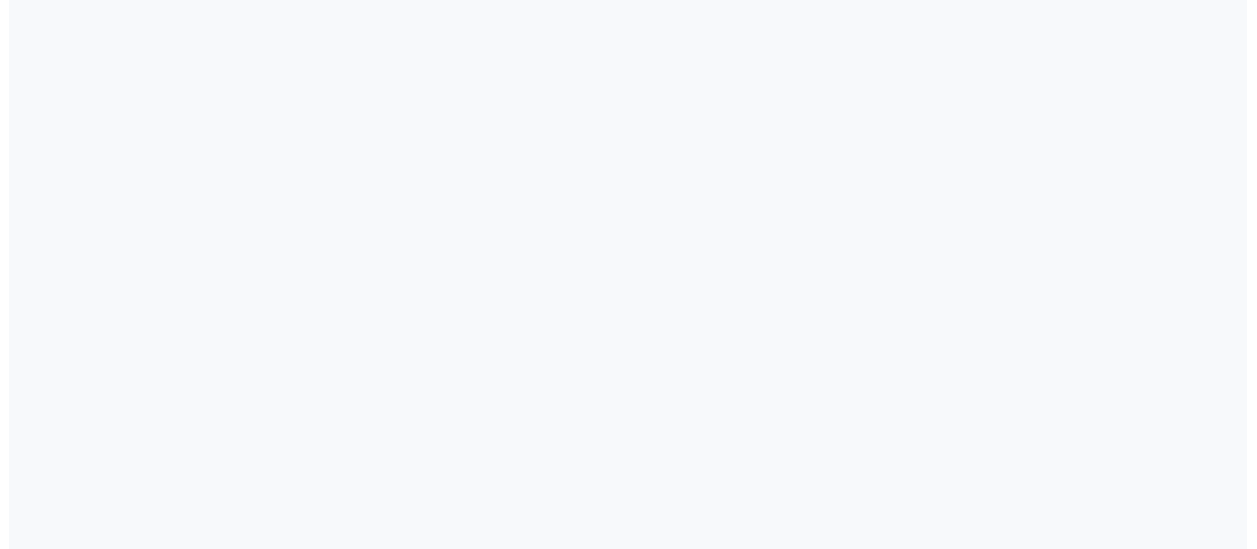 scroll, scrollTop: 0, scrollLeft: 0, axis: both 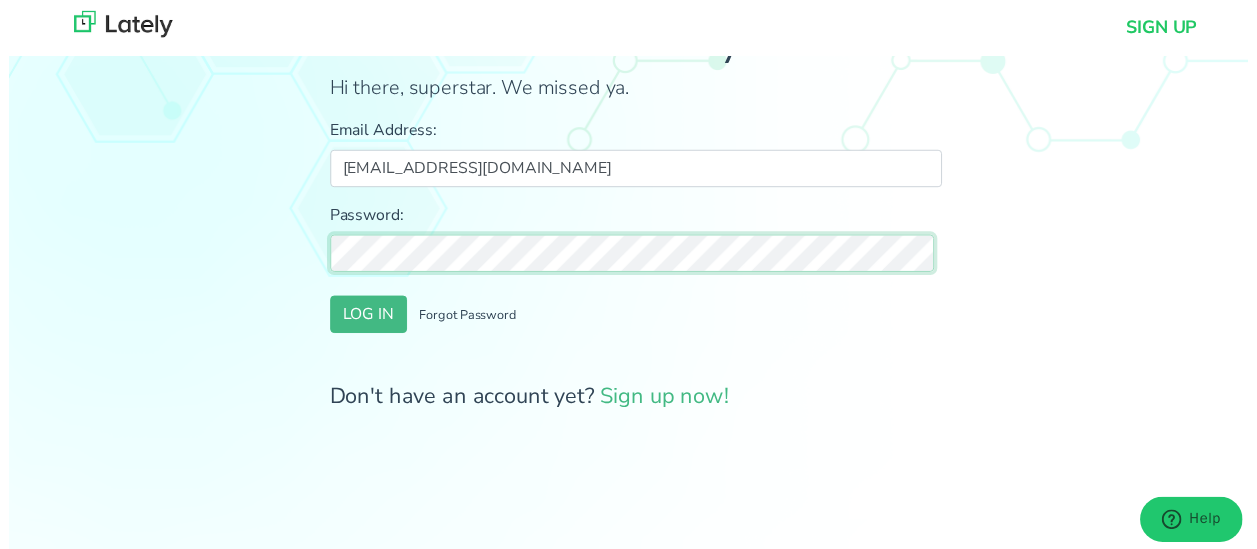 click on "LOG IN" at bounding box center [365, 319] 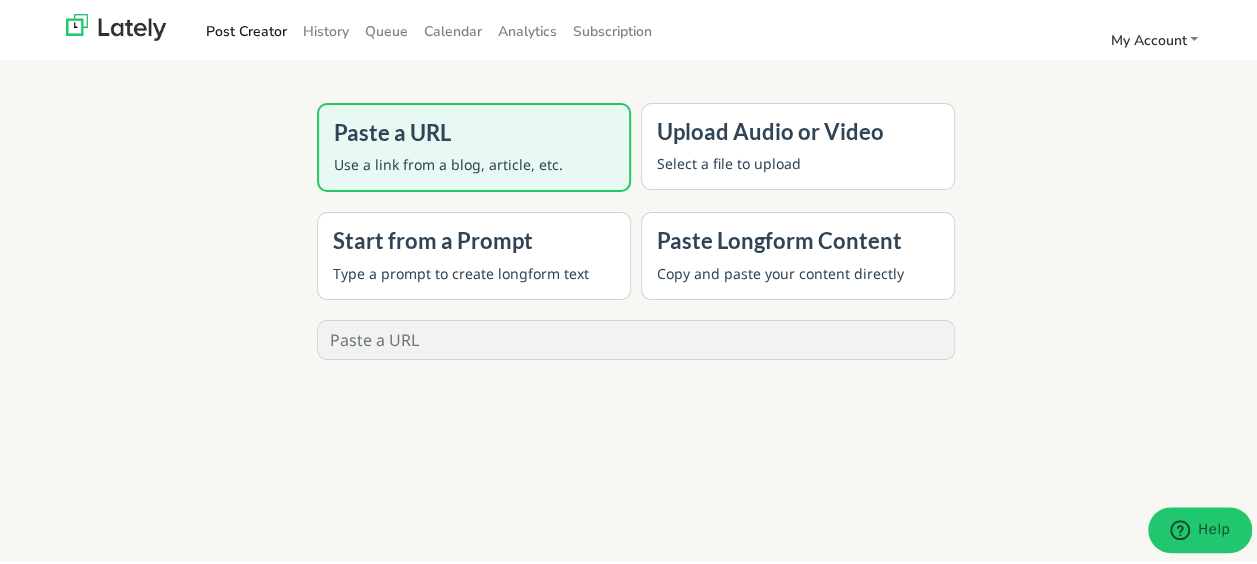click at bounding box center (636, 337) 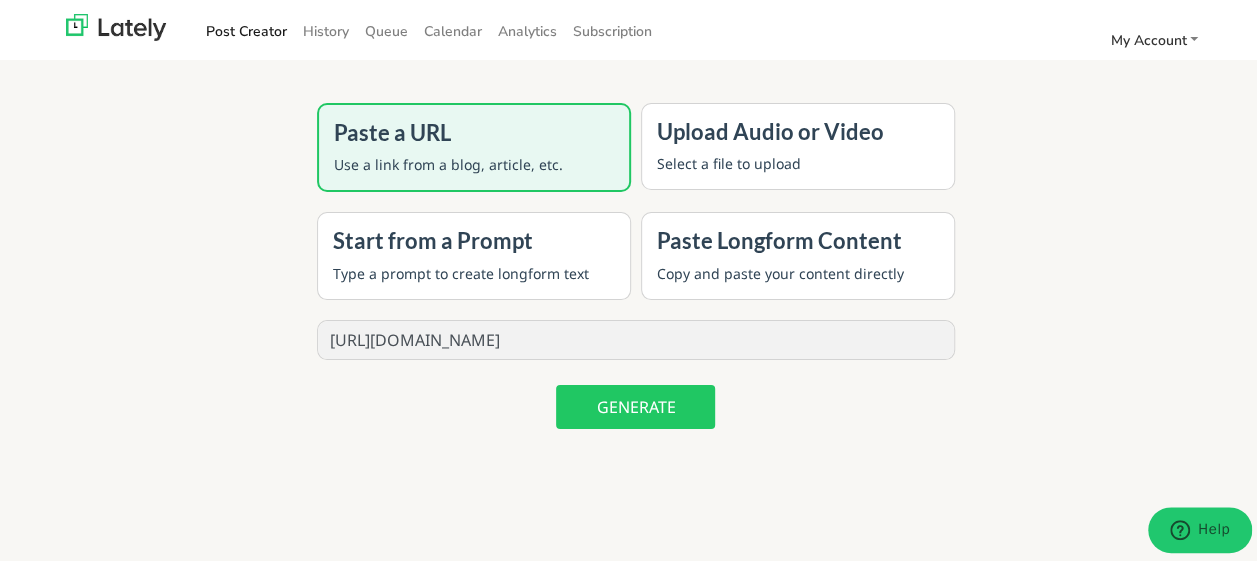 type on "[URL][DOMAIN_NAME]" 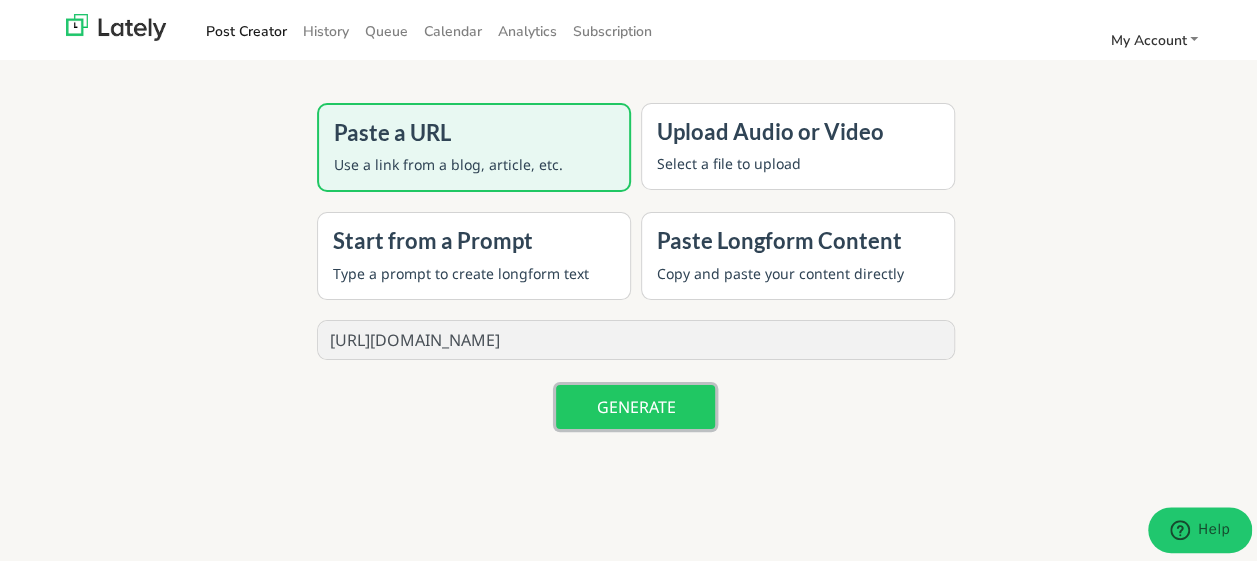 click on "GENERATE" at bounding box center (635, 404) 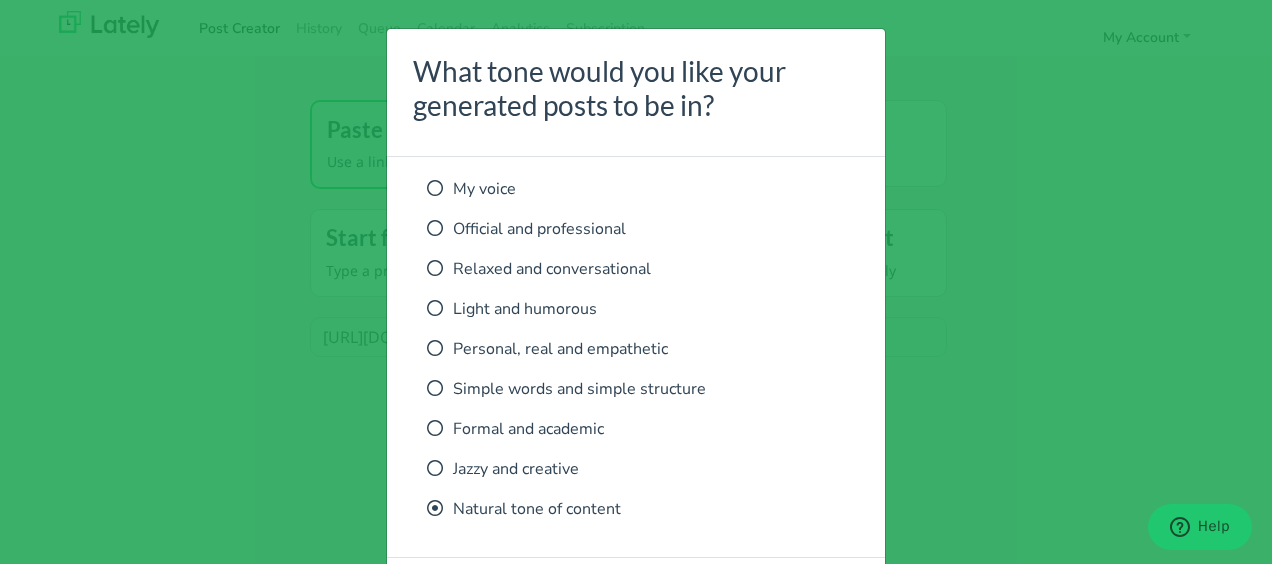 scroll, scrollTop: 0, scrollLeft: 0, axis: both 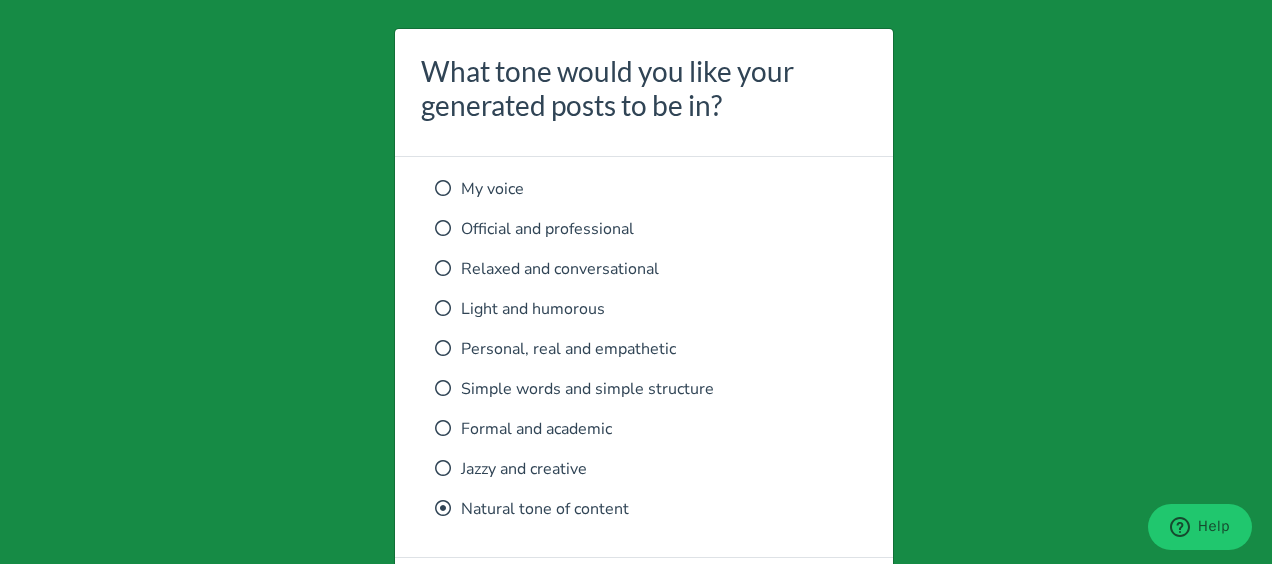 click at bounding box center (443, 228) 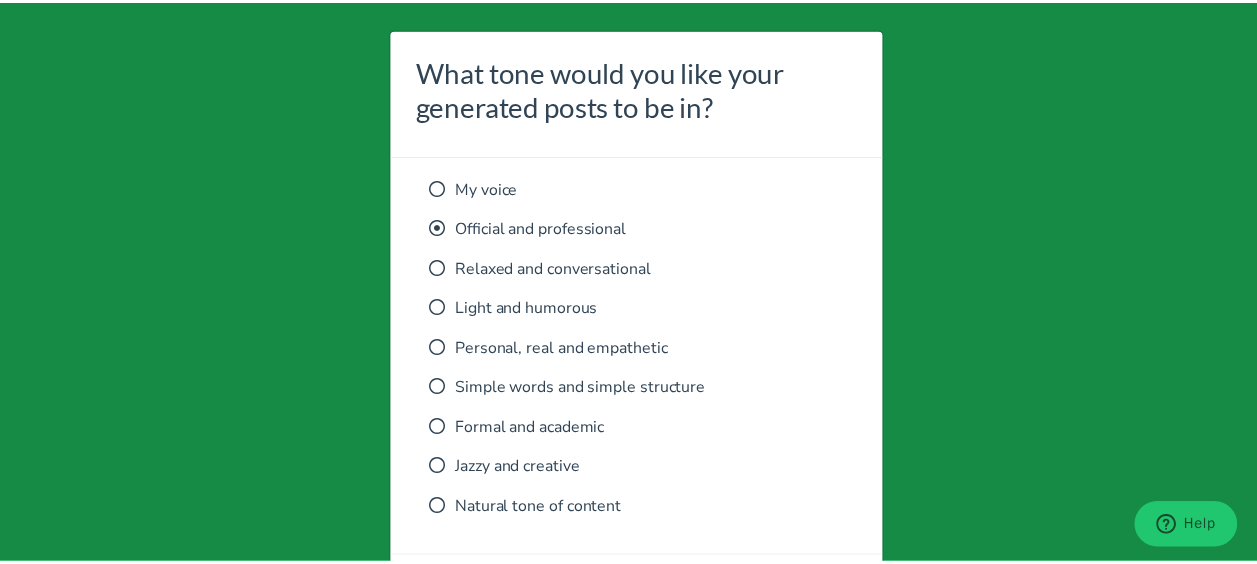 scroll, scrollTop: 91, scrollLeft: 0, axis: vertical 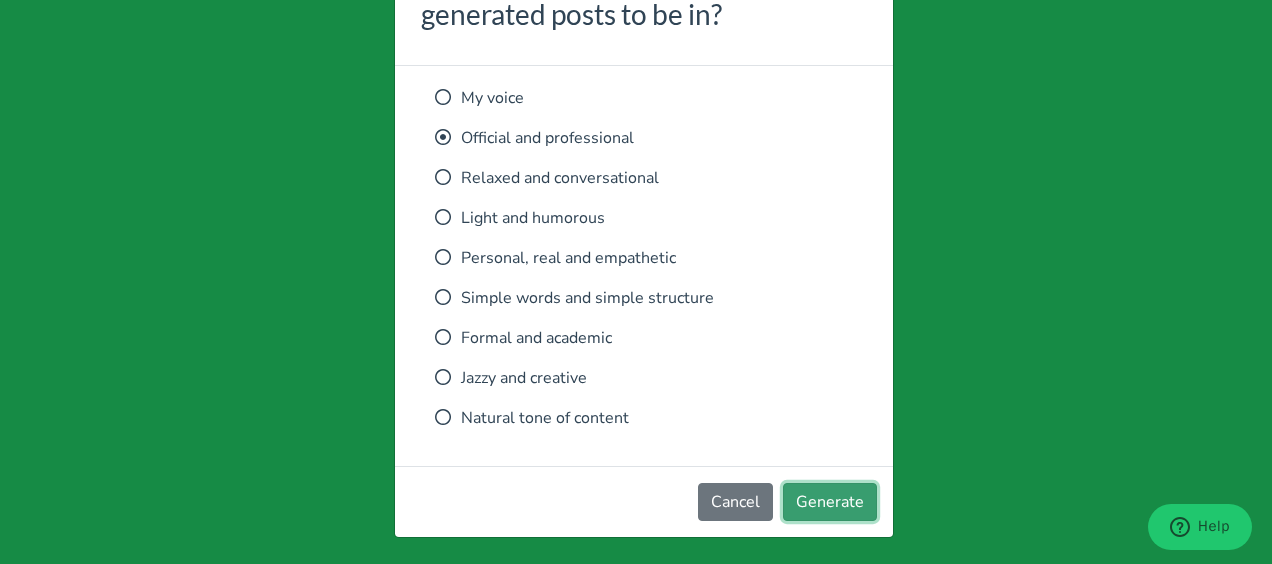click on "Generate" at bounding box center (830, 502) 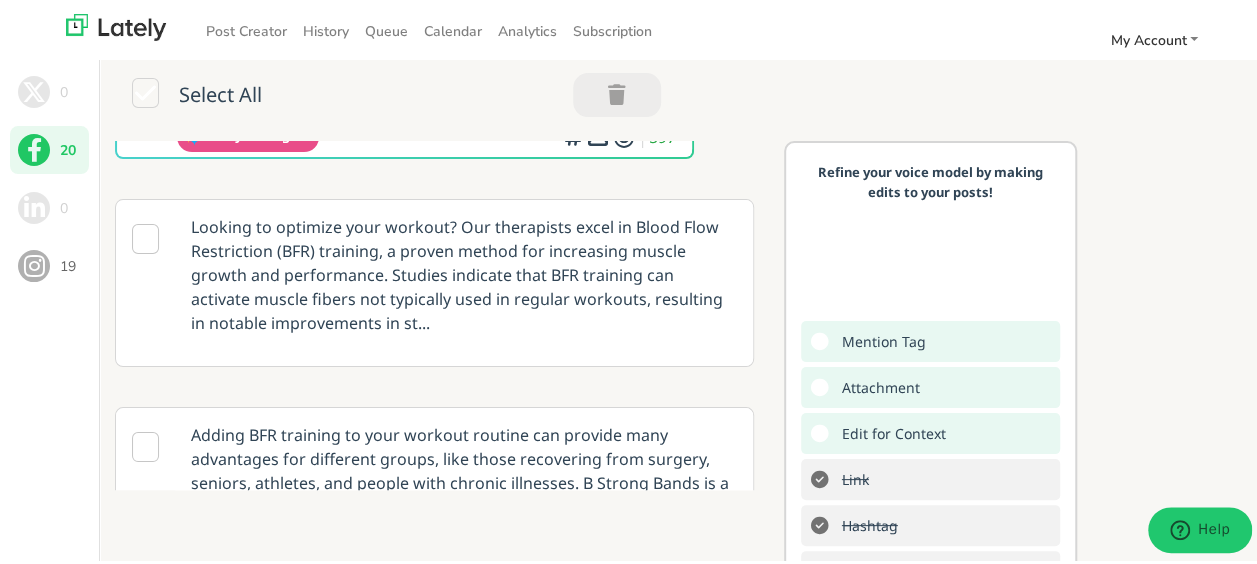 scroll, scrollTop: 400, scrollLeft: 0, axis: vertical 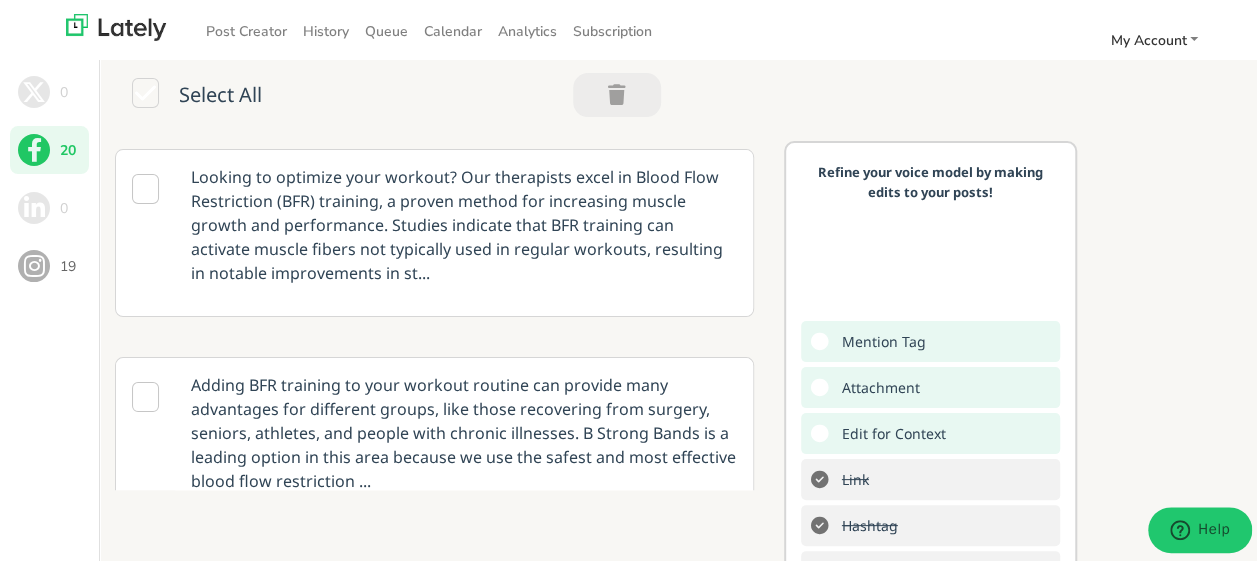 click on "Looking to optimize your workout? Our therapists excel in Blood Flow Restriction (BFR) training, a proven method for increasing muscle growth and performance. Studies indicate that BFR training can activate muscle fibers not typically used in regular workouts, resulting in notable improvements in st..." at bounding box center (464, 222) 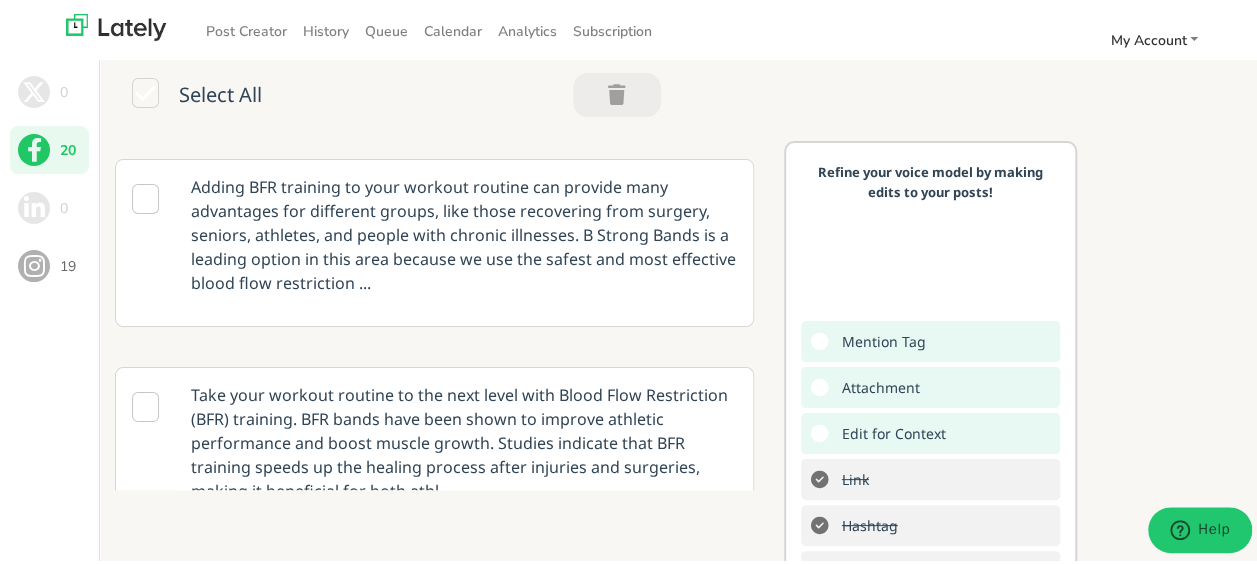 click on "Looking to optimize your workout? Our therapists excel in Blood Flow Restriction (BFR) training, a proven method for increasing muscle growth and performance. Studies indicate that BFR training can activate muscle fibers not typically used in regular workouts, resulting in notable improvements in strength and stamina. Your safety is our top priority, so trust our professionals to guide you in reaching your fitness objectives safely and efficiently. Embrace BFR training [DATE] and see the impact on your exercise routine! #BFR #MuscleGrowth 💪🩺 [URL][DOMAIN_NAME]  Lately AI Original    573" at bounding box center [0, 0] 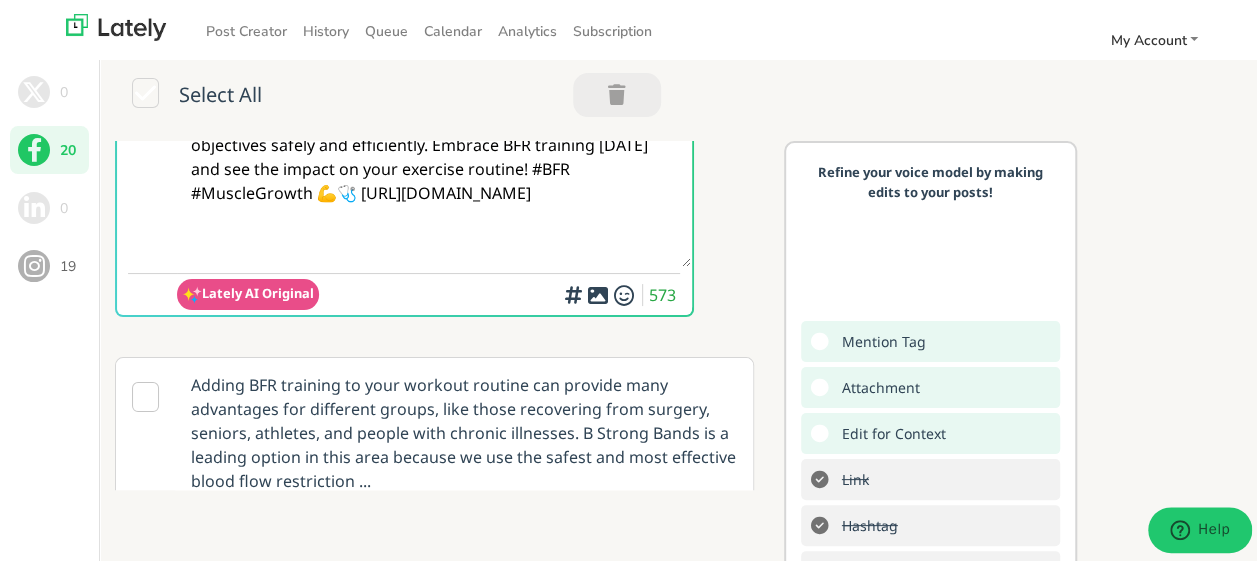 scroll, scrollTop: 216, scrollLeft: 0, axis: vertical 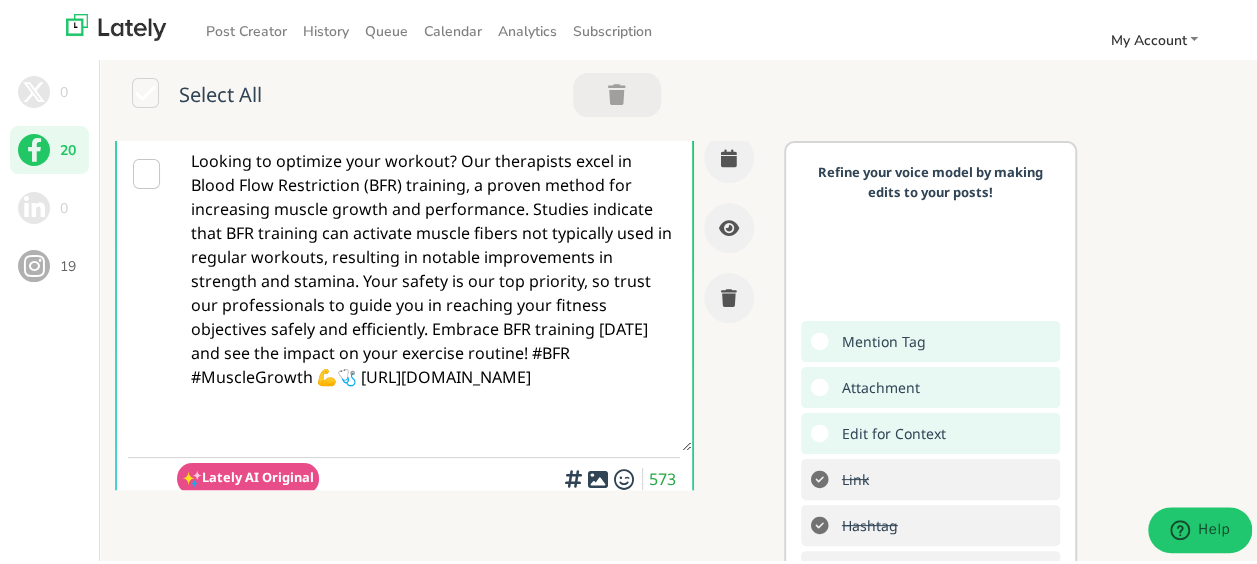 click on "Looking to optimize your workout? Our therapists excel in Blood Flow Restriction (BFR) training, a proven method for increasing muscle growth and performance. Studies indicate that BFR training can activate muscle fibers not typically used in regular workouts, resulting in notable improvements in strength and stamina. Your safety is our top priority, so trust our professionals to guide you in reaching your fitness objectives safely and efficiently. Embrace BFR training [DATE] and see the impact on your exercise routine! #BFR #MuscleGrowth 💪🩺 [URL][DOMAIN_NAME]" at bounding box center (434, 290) 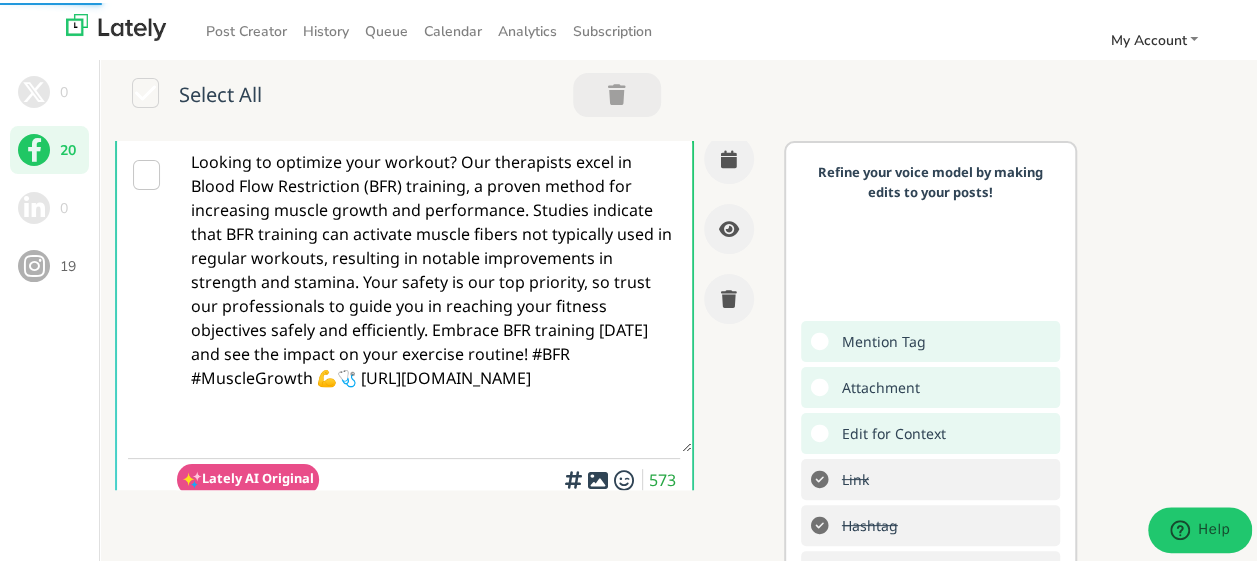 click on "Looking to optimize your workout? Our therapists excel in Blood Flow Restriction (BFR) training, a proven method for increasing muscle growth and performance. Studies indicate that BFR training can activate muscle fibers not typically used in regular workouts, resulting in notable improvements in strength and stamina. Your safety is our top priority, so trust our professionals to guide you in reaching your fitness objectives safely and efficiently. Embrace BFR training [DATE] and see the impact on your exercise routine! #BFR #MuscleGrowth 💪🩺 [URL][DOMAIN_NAME]" at bounding box center (434, 291) 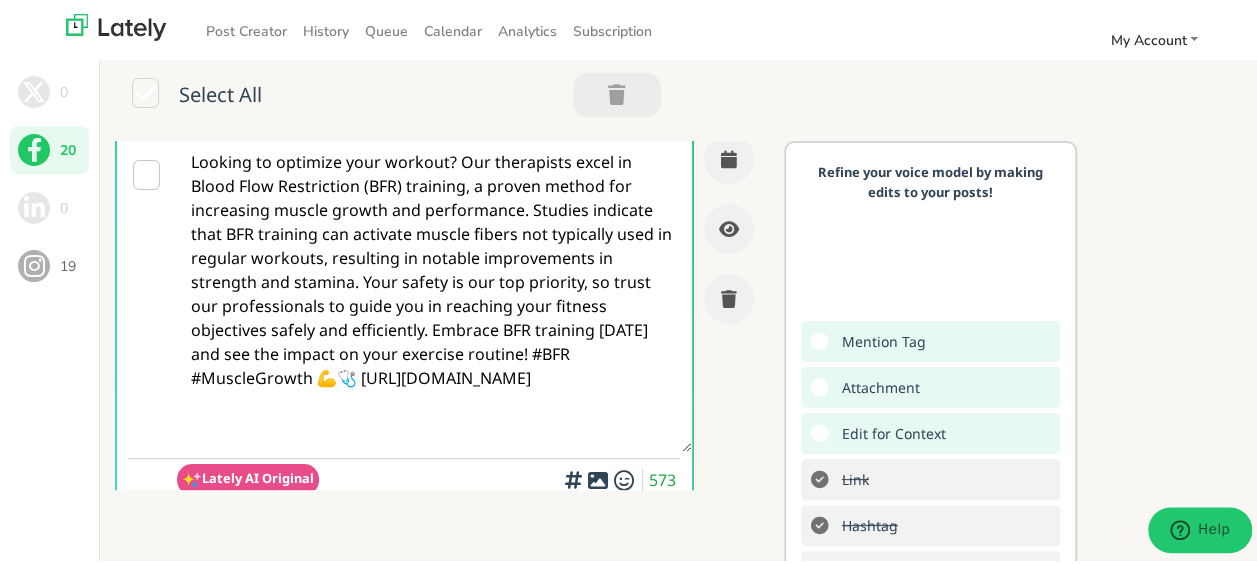 click on "Looking to optimize your workout? Our therapists excel in Blood Flow Restriction (BFR) training, a proven method for increasing muscle growth and performance. Studies indicate that BFR training can activate muscle fibers not typically used in regular workouts, resulting in notable improvements in strength and stamina. Your safety is our top priority, so trust our professionals to guide you in reaching your fitness objectives safely and efficiently. Embrace BFR training [DATE] and see the impact on your exercise routine! #BFR #MuscleGrowth 💪🩺 [URL][DOMAIN_NAME]" at bounding box center (434, 291) 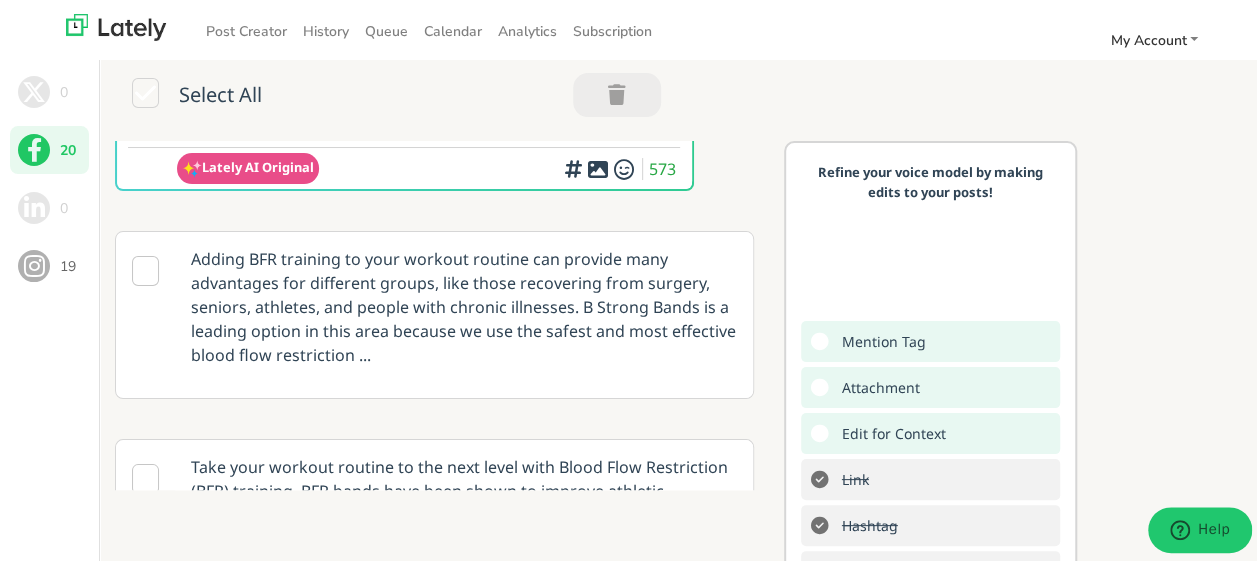 scroll, scrollTop: 806, scrollLeft: 0, axis: vertical 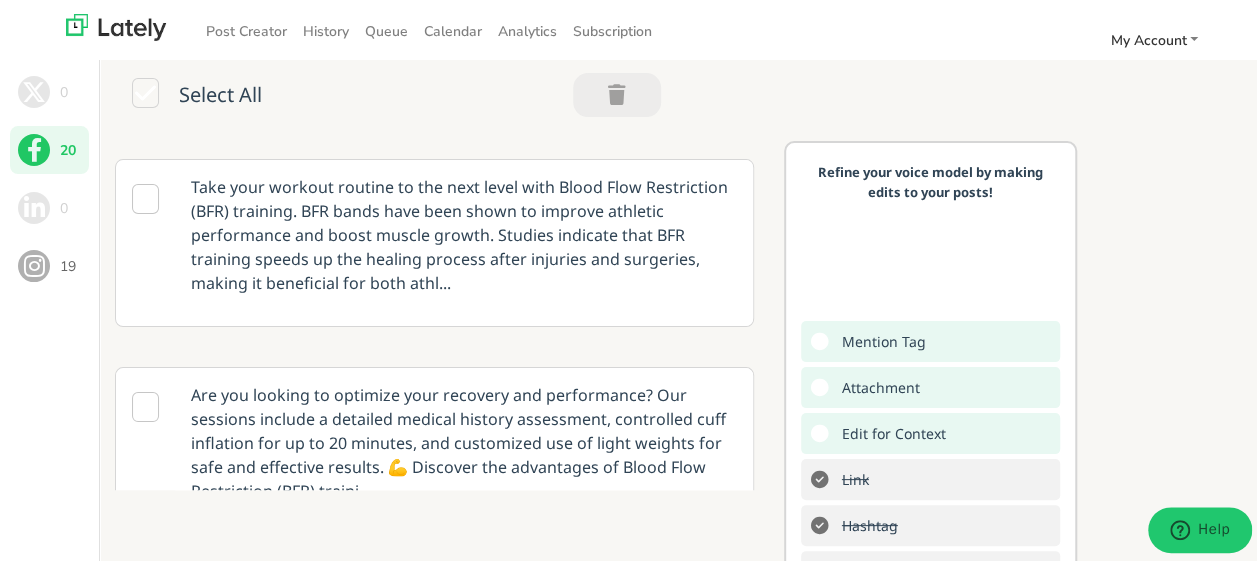 click at bounding box center [145, 196] 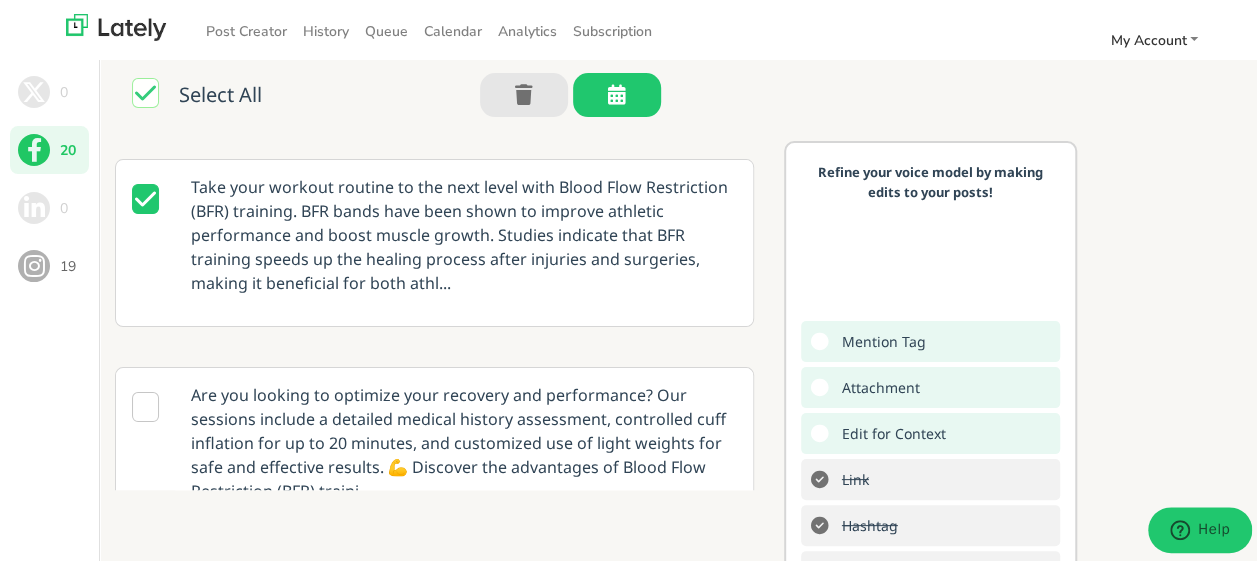 click on "Take your workout routine to the next level with Blood Flow Restriction (BFR) training. BFR bands have been shown to improve athletic performance and boost muscle growth. Studies indicate that BFR training speeds up the healing process after injuries and surgeries, making it beneficial for both athl..." at bounding box center [464, 232] 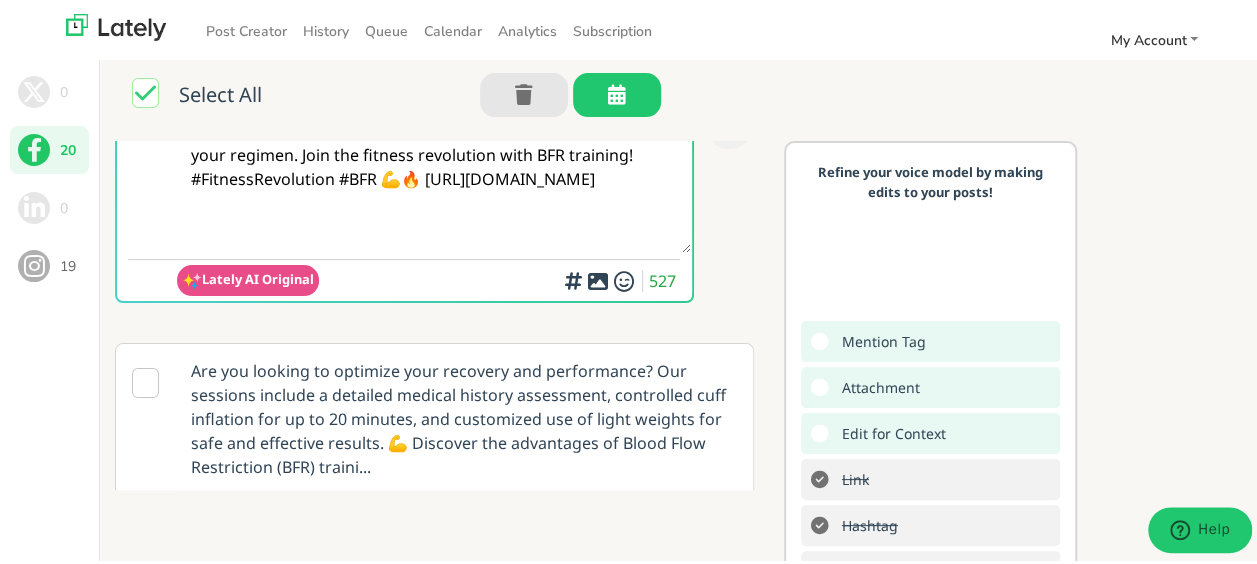 scroll, scrollTop: 622, scrollLeft: 0, axis: vertical 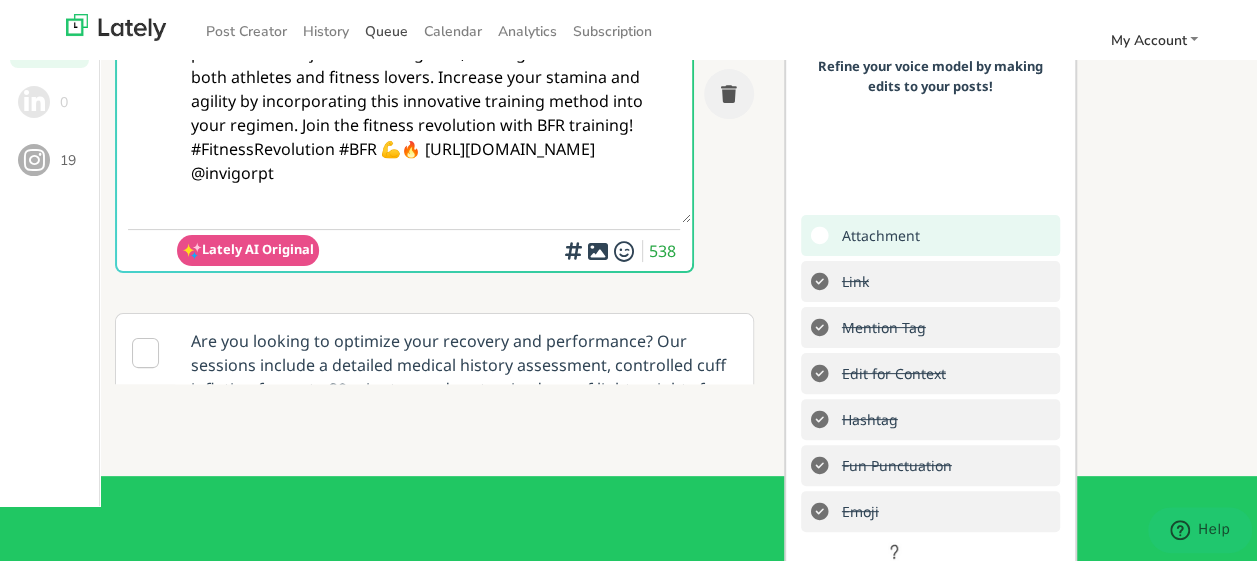 type on "Take your workout routine to the next level with Blood Flow Restriction (BFR) training. BFR bands have been shown to improve athletic performance and boost muscle growth. Studies indicate that BFR training speeds up the healing process after injuries and surgeries, making it beneficial for both athletes and fitness lovers. Increase your stamina and agility by incorporating this innovative training method into your regimen. Join the fitness revolution with BFR training! #FitnessRevolution #BFR 💪🔥 [URL][DOMAIN_NAME] @invigorpt" 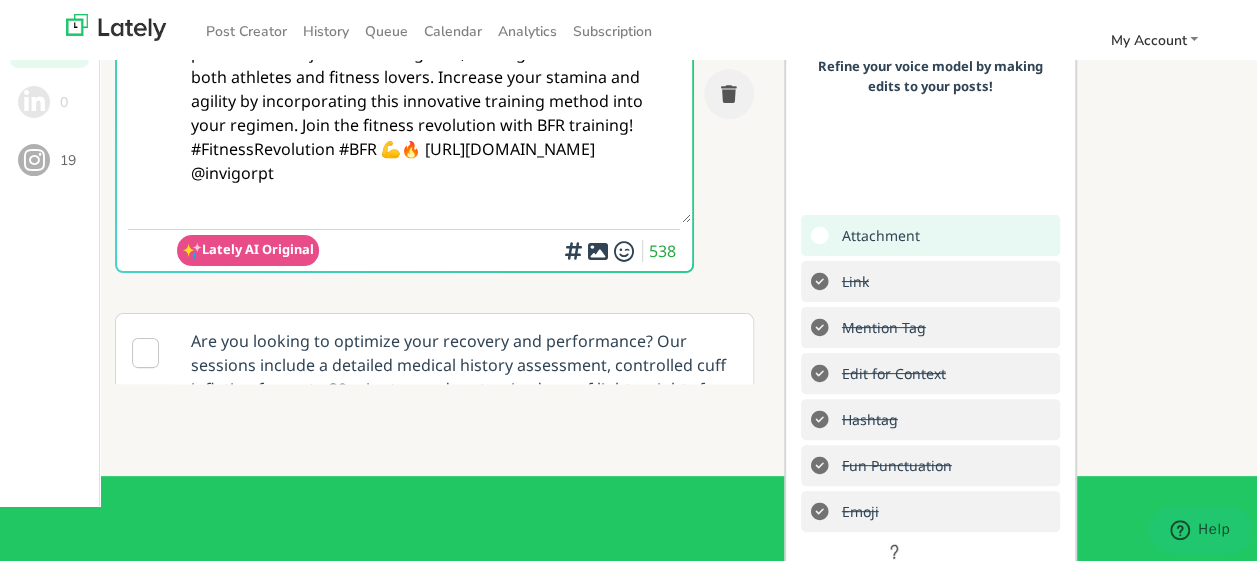 click at bounding box center (597, 248) 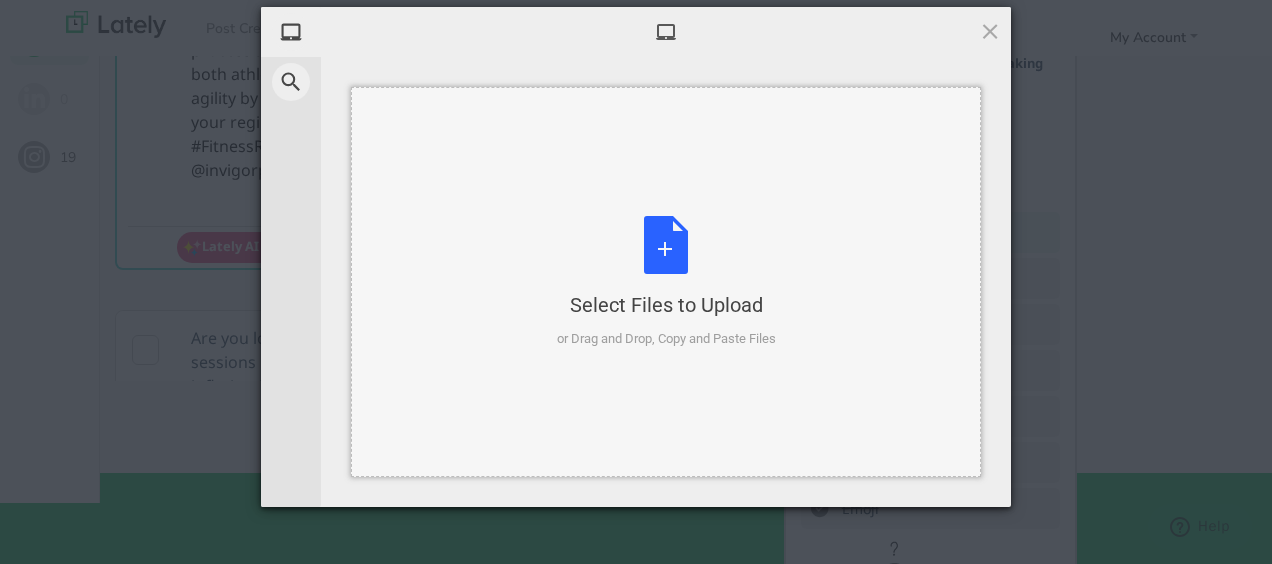 click on "Select Files to Upload
or Drag and Drop, Copy and Paste Files" at bounding box center (666, 282) 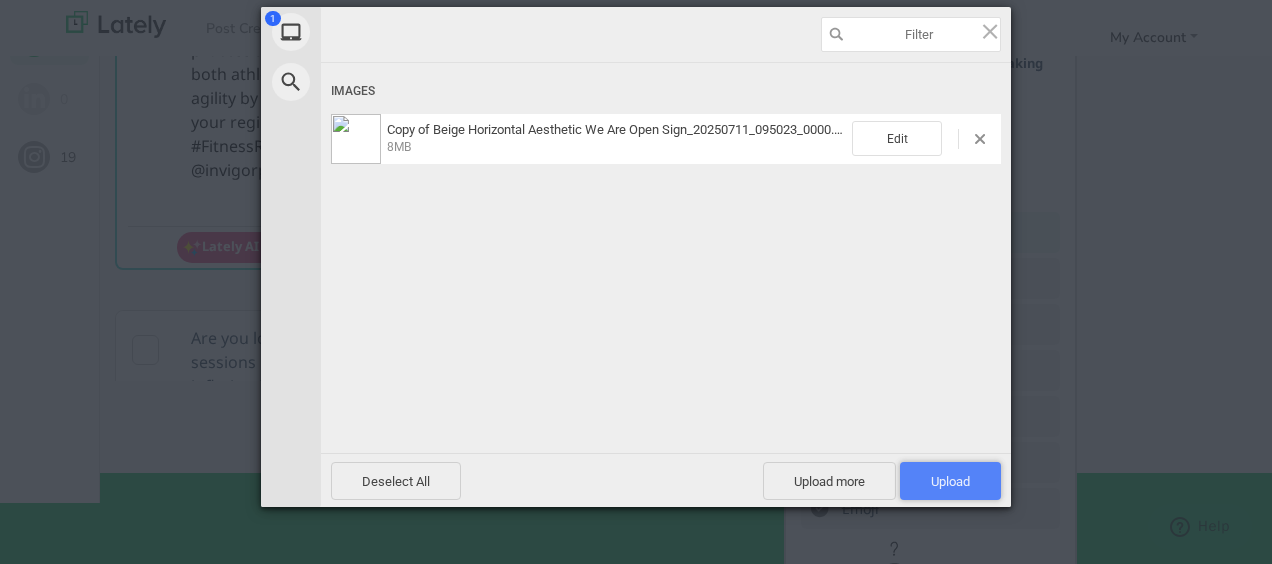 click on "Upload
1" at bounding box center [950, 481] 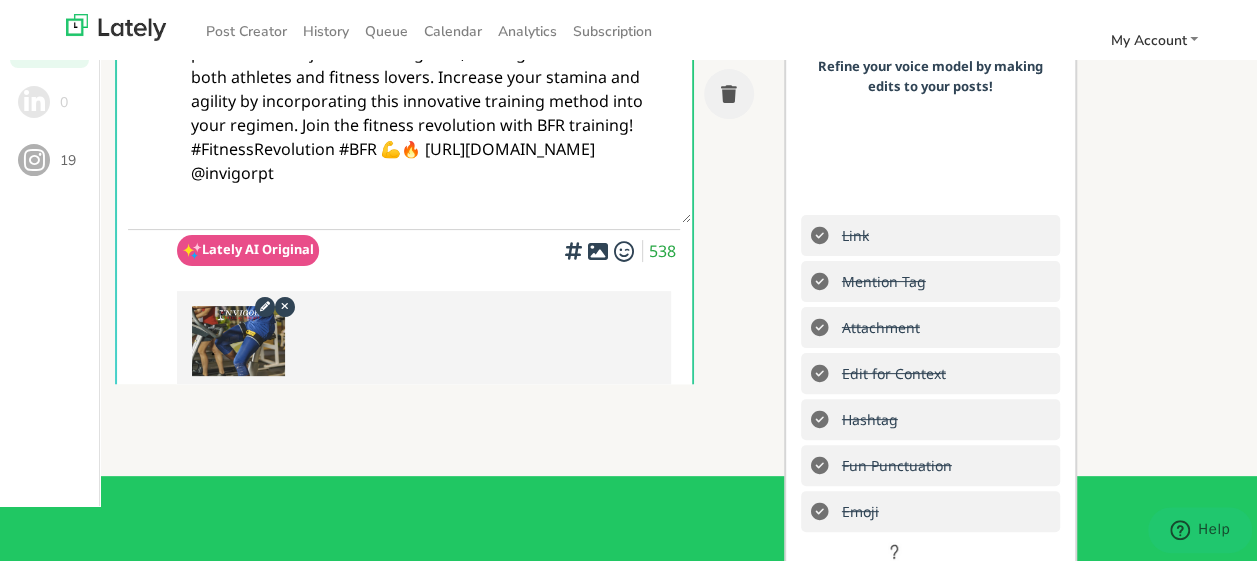 click on "Take your workout routine to the next level with Blood Flow Restriction (BFR) training. BFR bands have been shown to improve athletic performance and boost muscle growth. Studies indicate that BFR training speeds up the healing process after injuries and surgeries, making it beneficial for both athletes and fitness lovers. Increase your stamina and agility by incorporating this innovative training method into your regimen. Join the fitness revolution with BFR training! #FitnessRevolution #BFR 💪🔥 [URL][DOMAIN_NAME] @invigorpt" at bounding box center [434, 74] 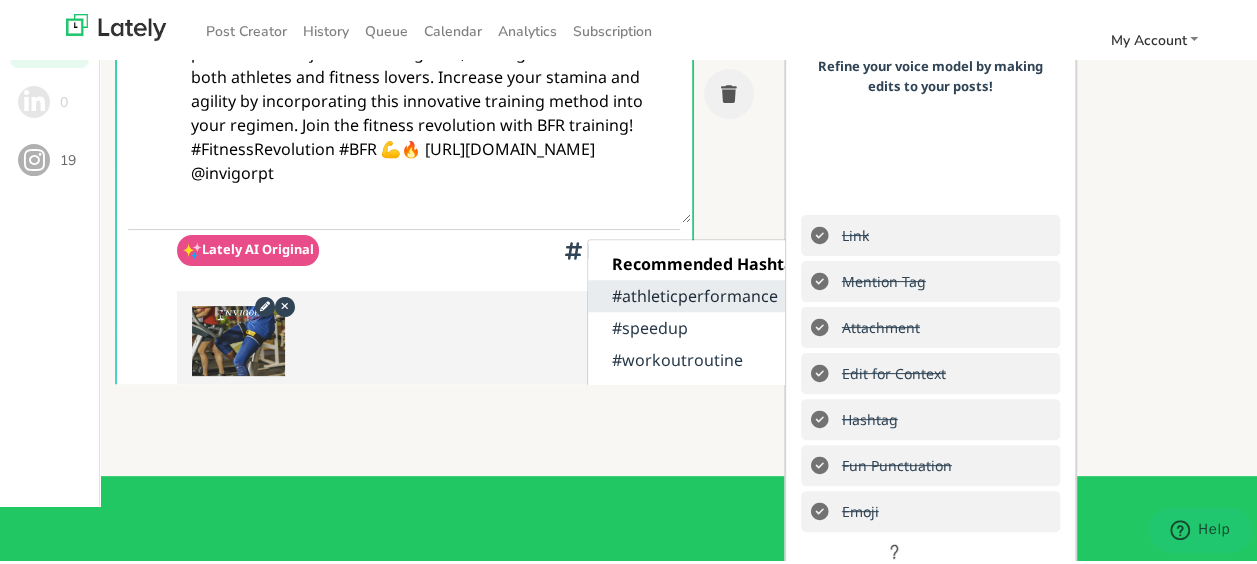 click on "#athleticperformance" at bounding box center [712, 293] 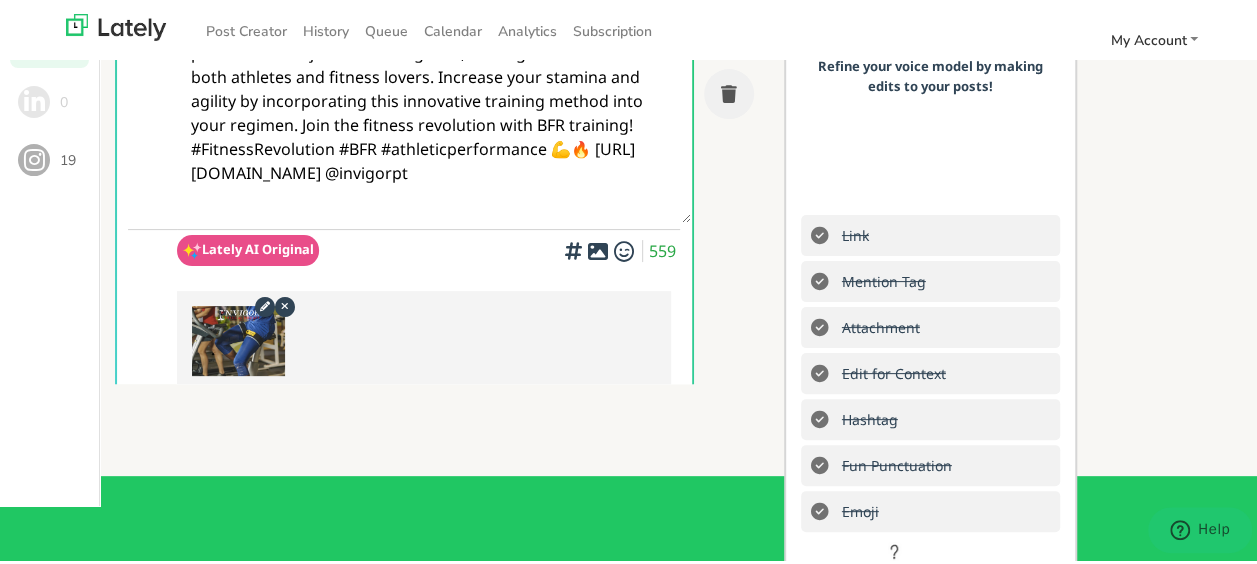click on "Take your workout routine to the next level with Blood Flow Restriction (BFR) training. BFR bands have been shown to improve athletic performance and boost muscle growth. Studies indicate that BFR training speeds up the healing process after injuries and surgeries, making it beneficial for both athletes and fitness lovers. Increase your stamina and agility by incorporating this innovative training method into your regimen. Join the fitness revolution with BFR training! #FitnessRevolution #BFR #athleticperformance 💪🔥 [URL][DOMAIN_NAME] @invigorpt" at bounding box center [434, 74] 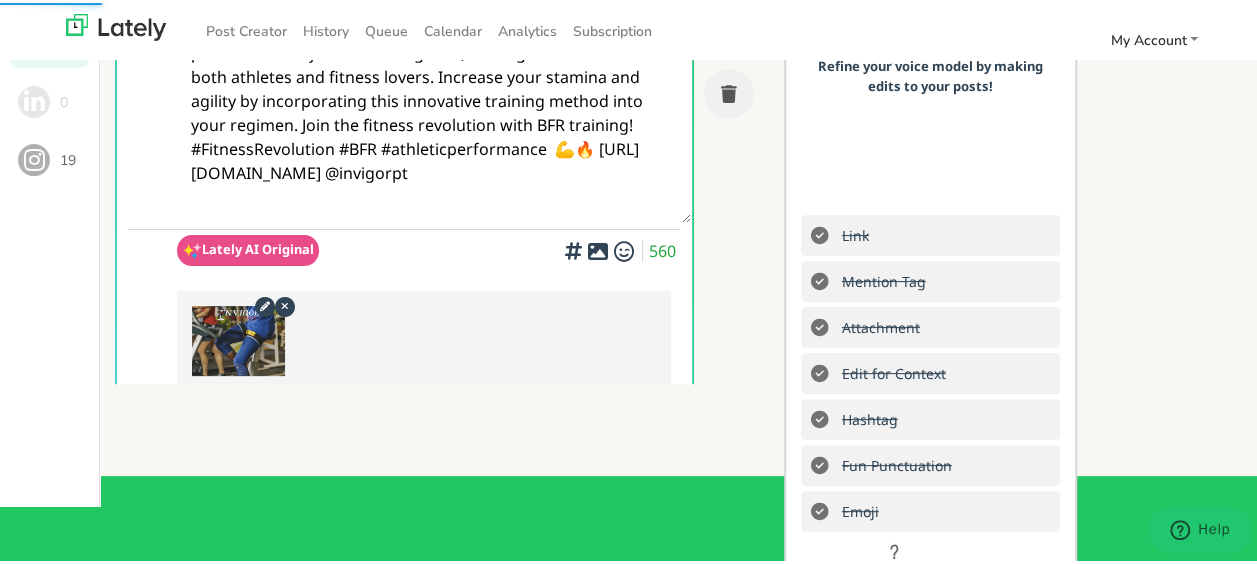 click at bounding box center (573, 247) 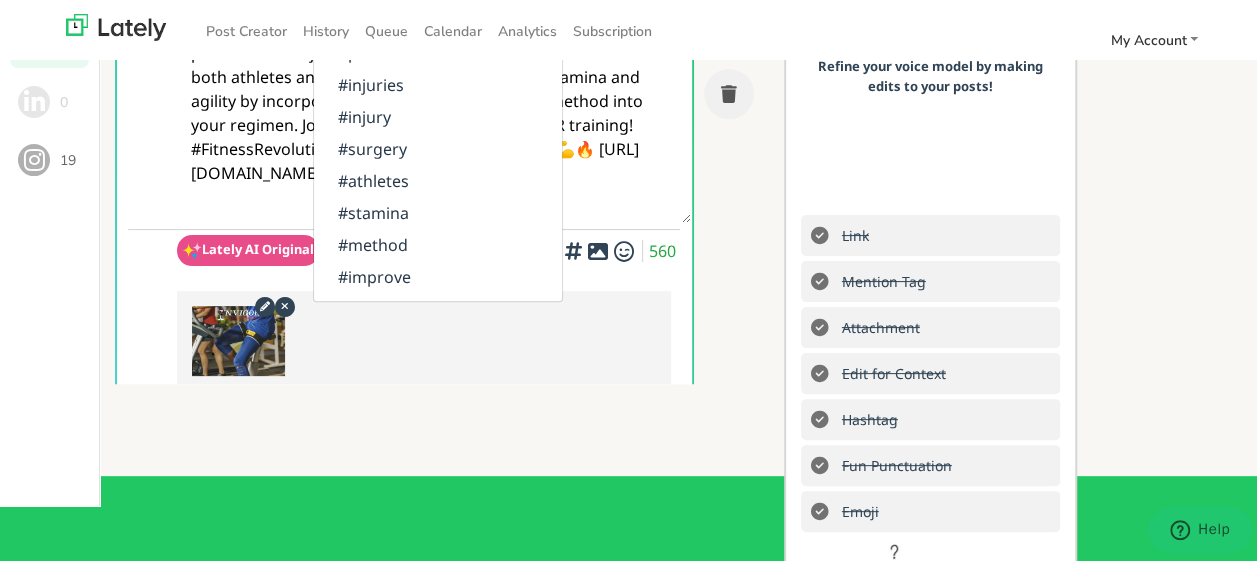 scroll, scrollTop: 710, scrollLeft: 0, axis: vertical 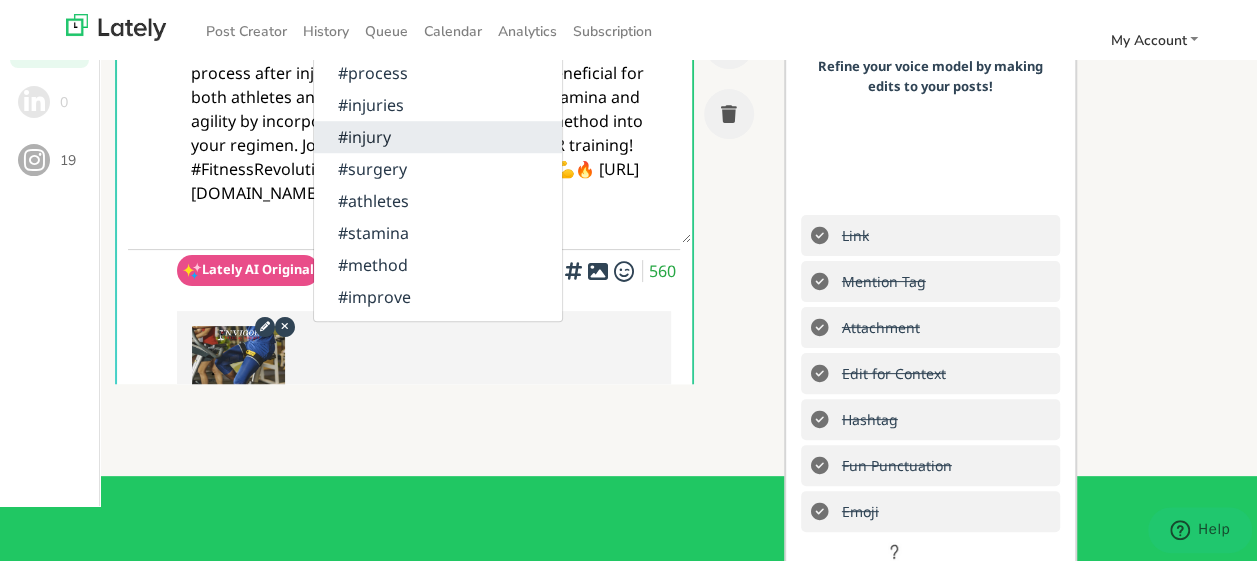 click on "#injury" at bounding box center (438, 134) 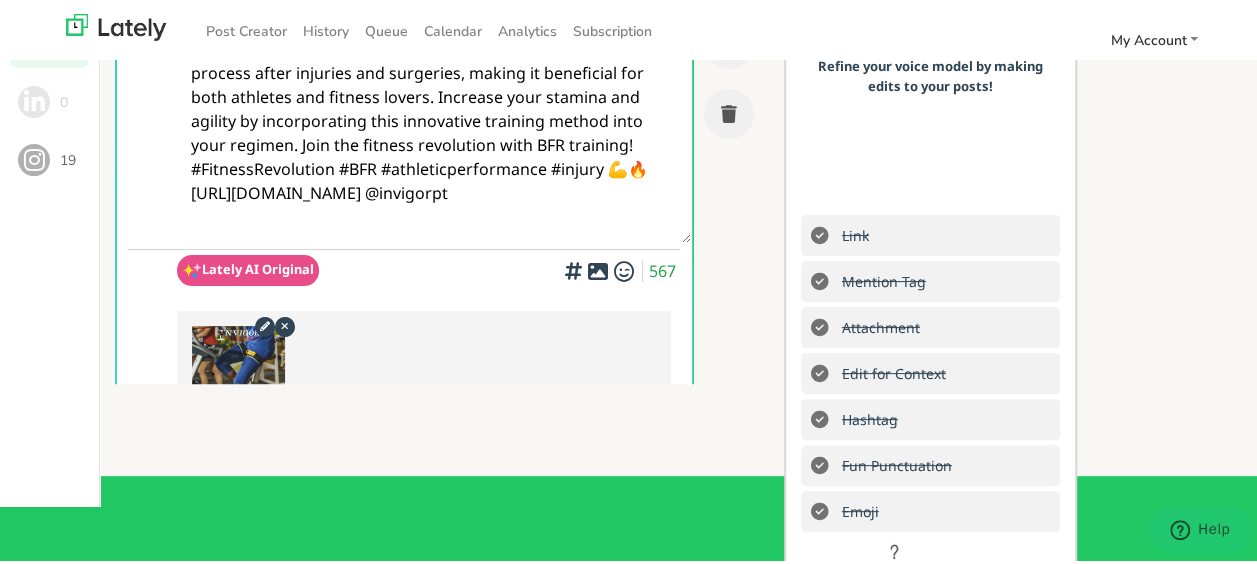 click on "Take your workout routine to the next level with Blood Flow Restriction (BFR) training. BFR bands have been shown to improve athletic performance and boost muscle growth. Studies indicate that BFR training speeds up the healing process after injuries and surgeries, making it beneficial for both athletes and fitness lovers. Increase your stamina and agility by incorporating this innovative training method into your regimen. Join the fitness revolution with BFR training! #FitnessRevolution #BFR #athleticperformance #injury 💪🔥 [URL][DOMAIN_NAME] @invigorpt" at bounding box center (434, 94) 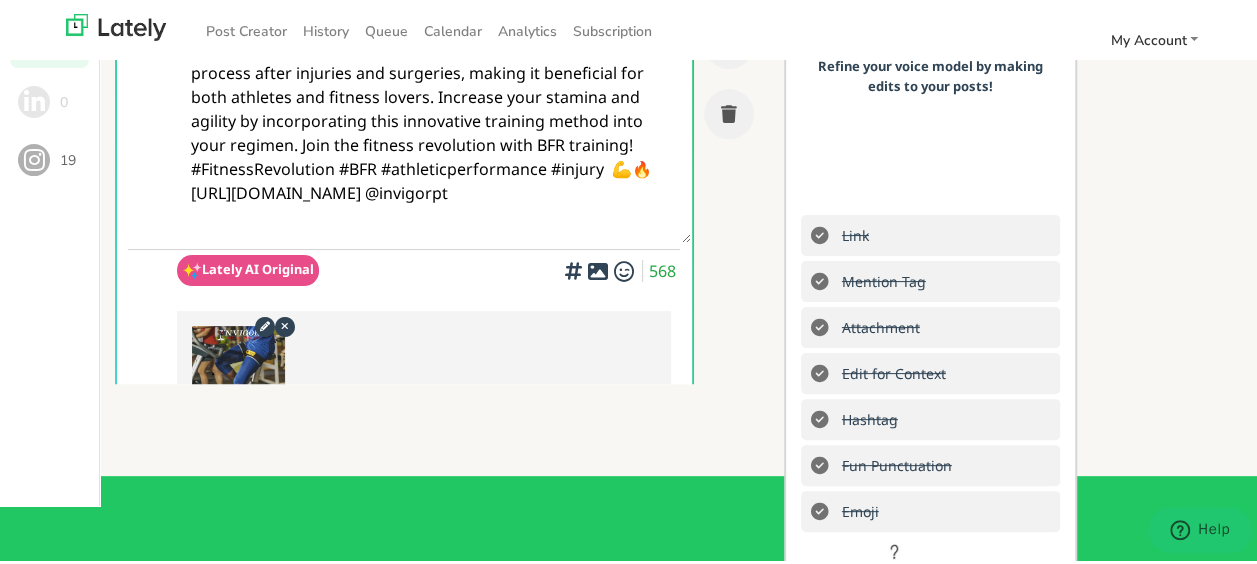 click at bounding box center [573, 267] 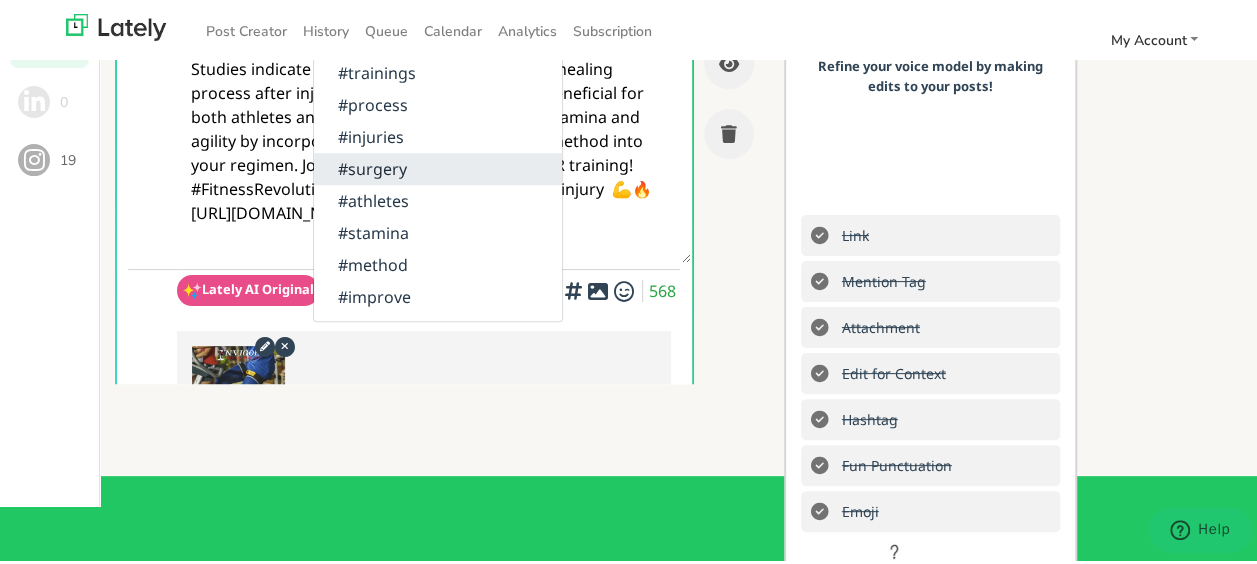 click on "#surgery" at bounding box center [438, 166] 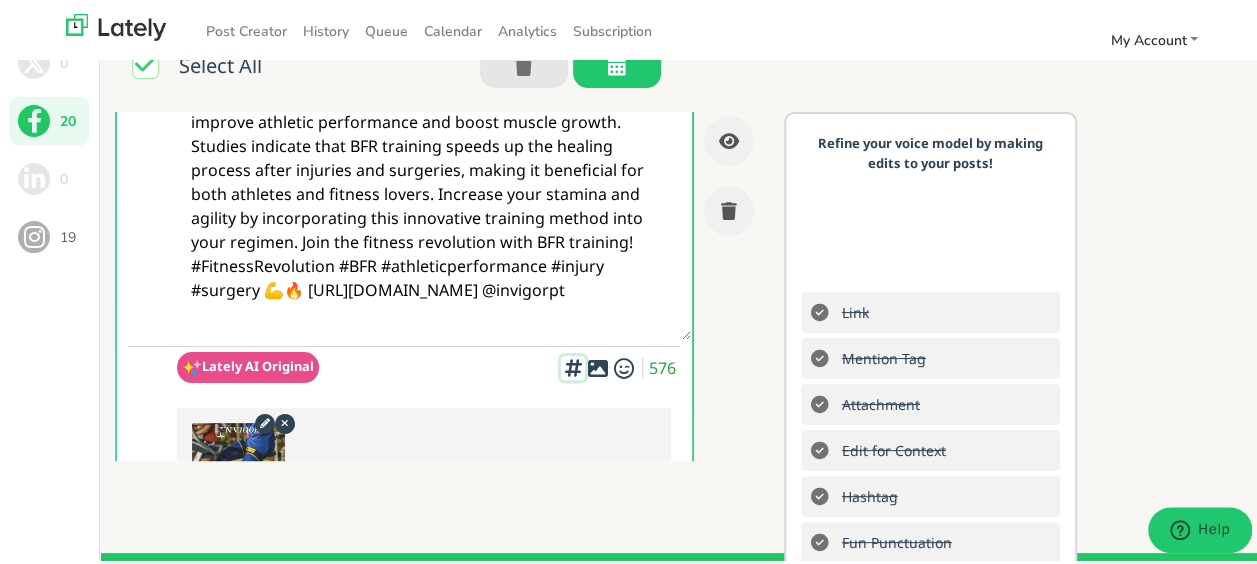 scroll, scrollTop: 23, scrollLeft: 0, axis: vertical 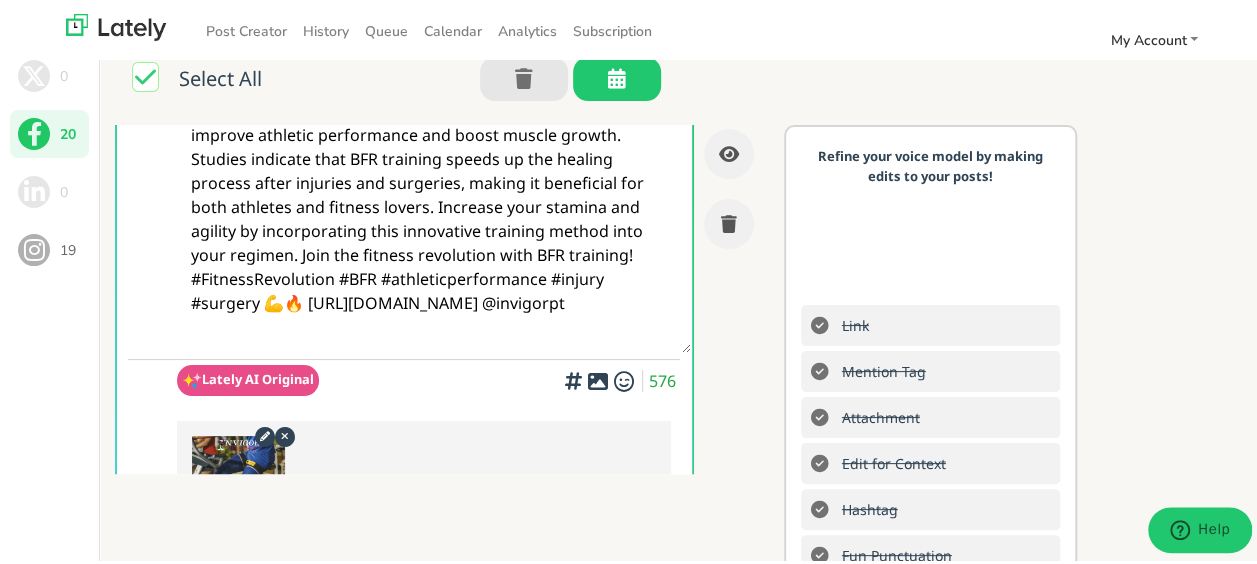 click at bounding box center [729, 81] 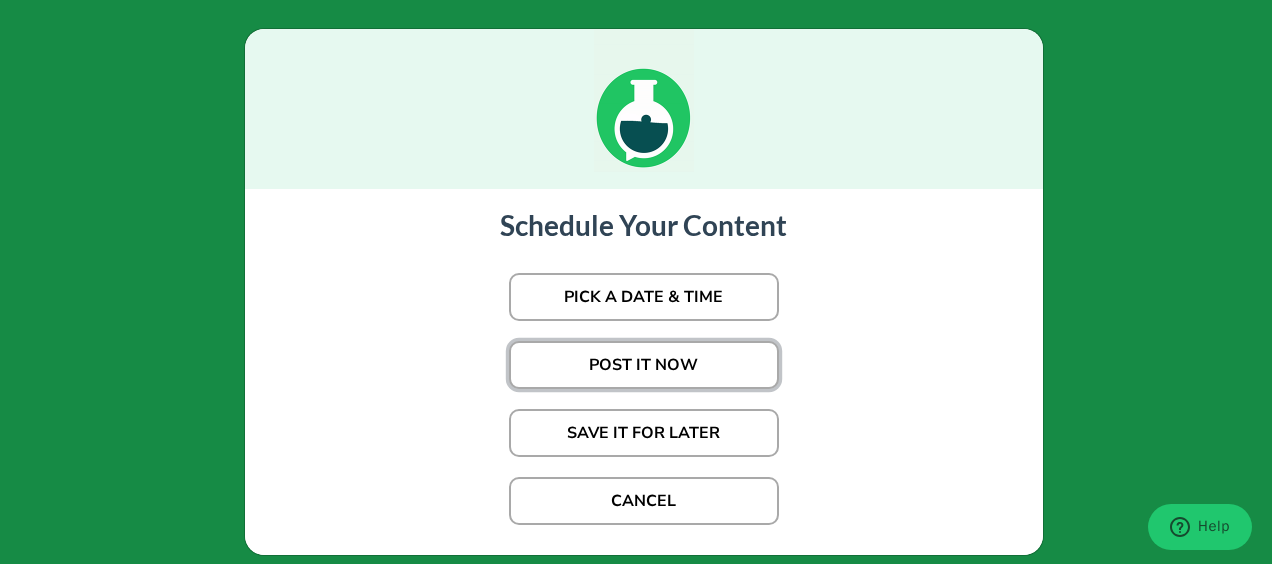 click on "POST IT NOW" at bounding box center (644, 365) 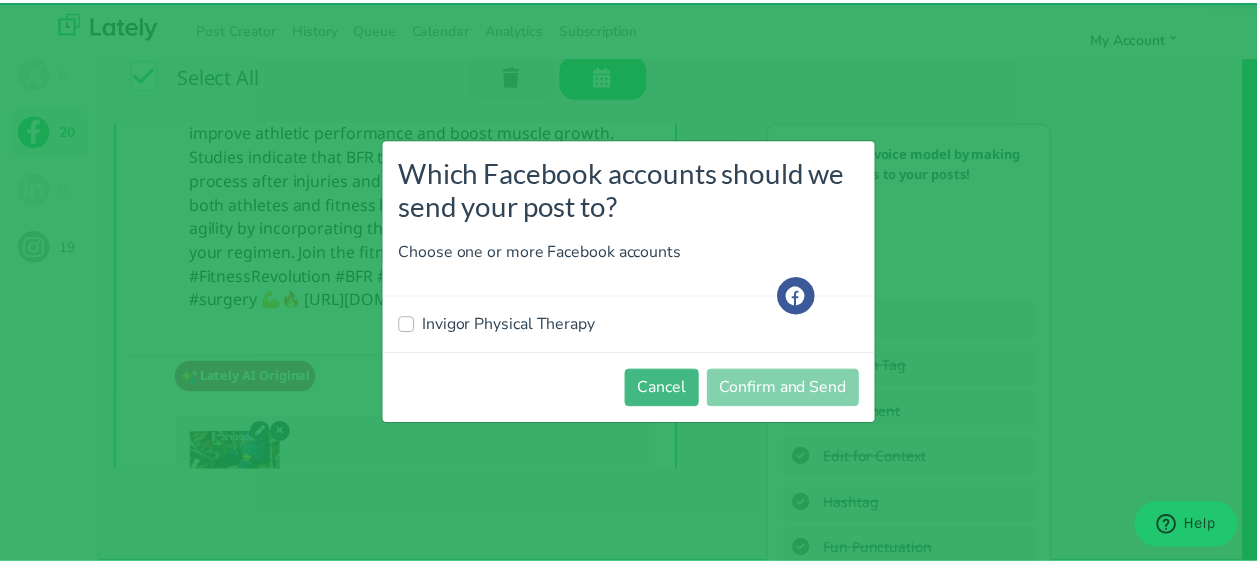 scroll, scrollTop: 668, scrollLeft: 0, axis: vertical 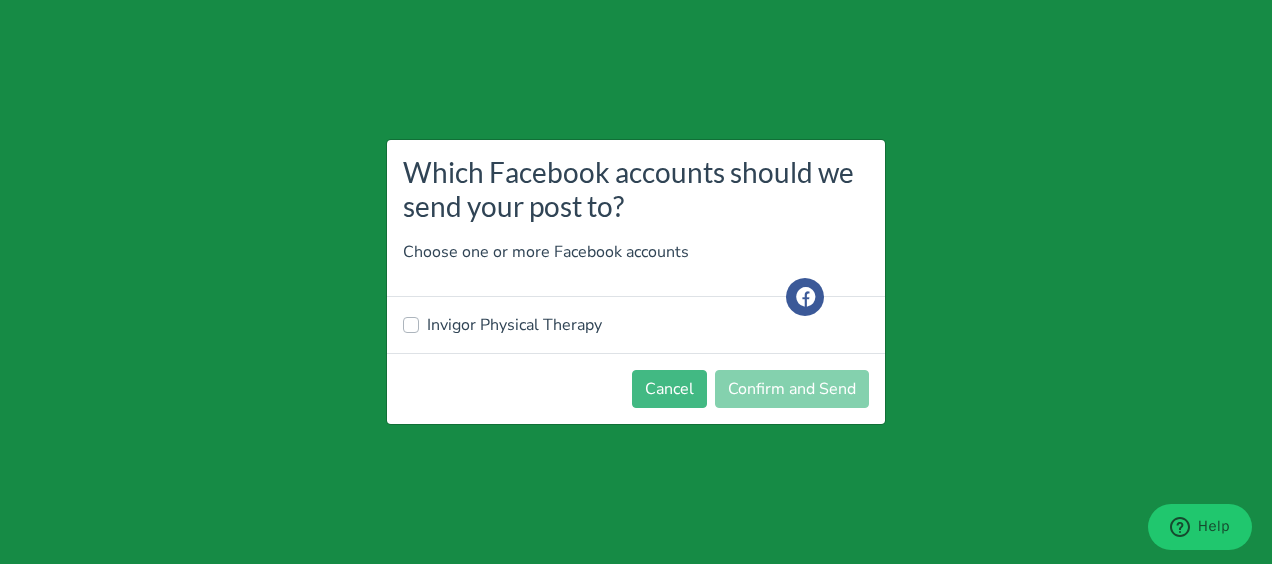 click on "Invigor Physical Therapy" at bounding box center (514, 325) 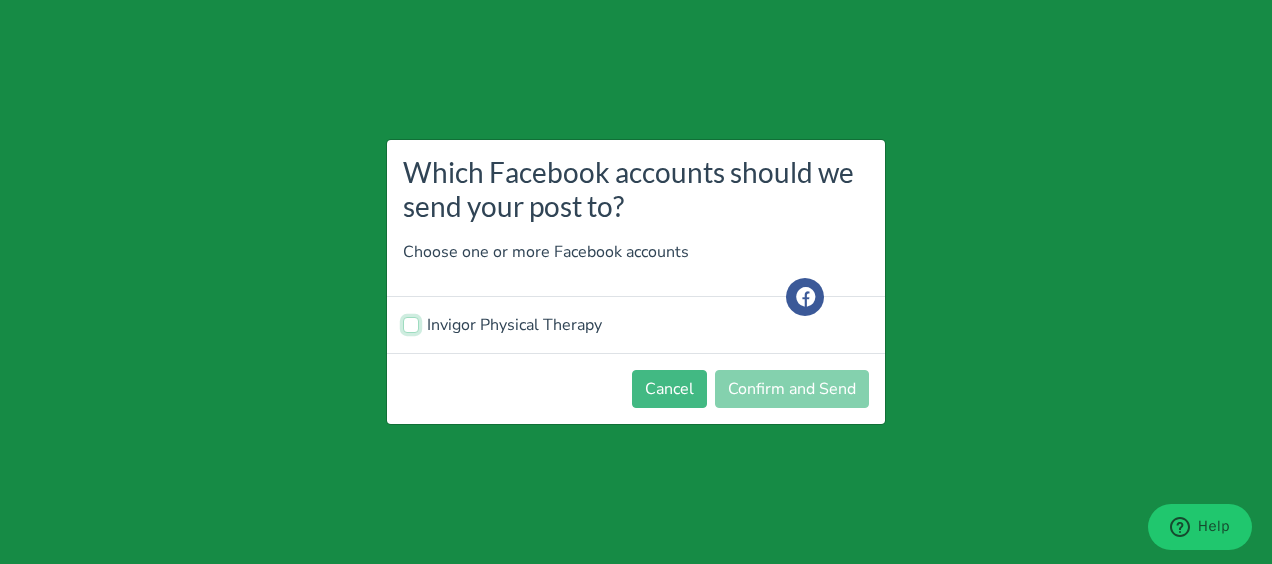 click on "Invigor Physical Therapy" at bounding box center (411, 323) 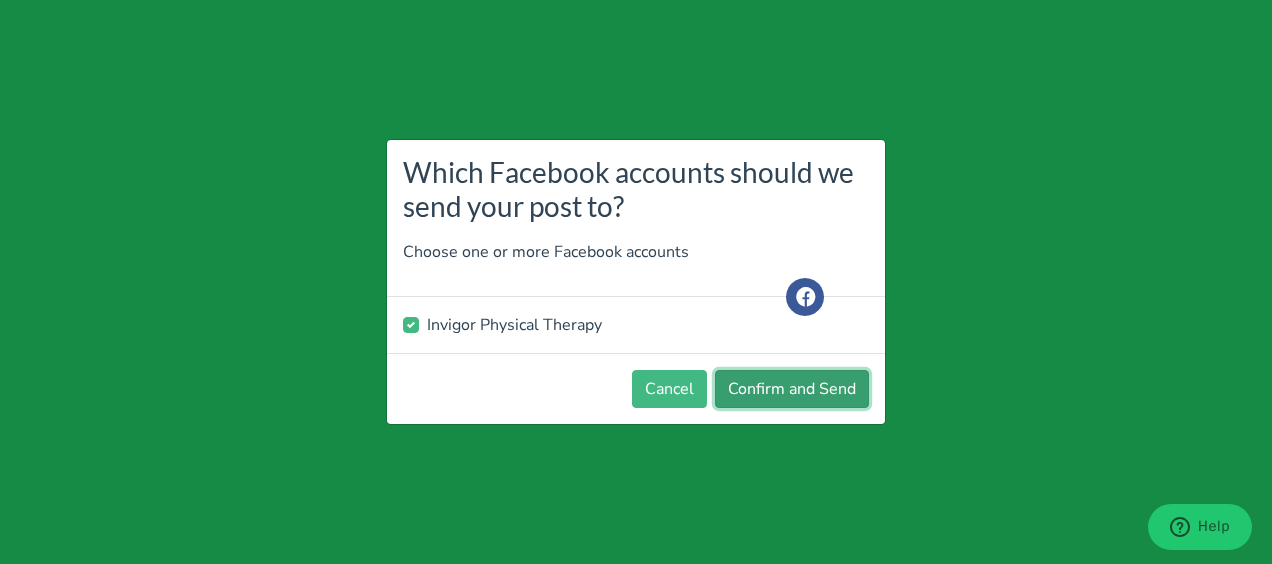 click on "Confirm and Send" at bounding box center (792, 389) 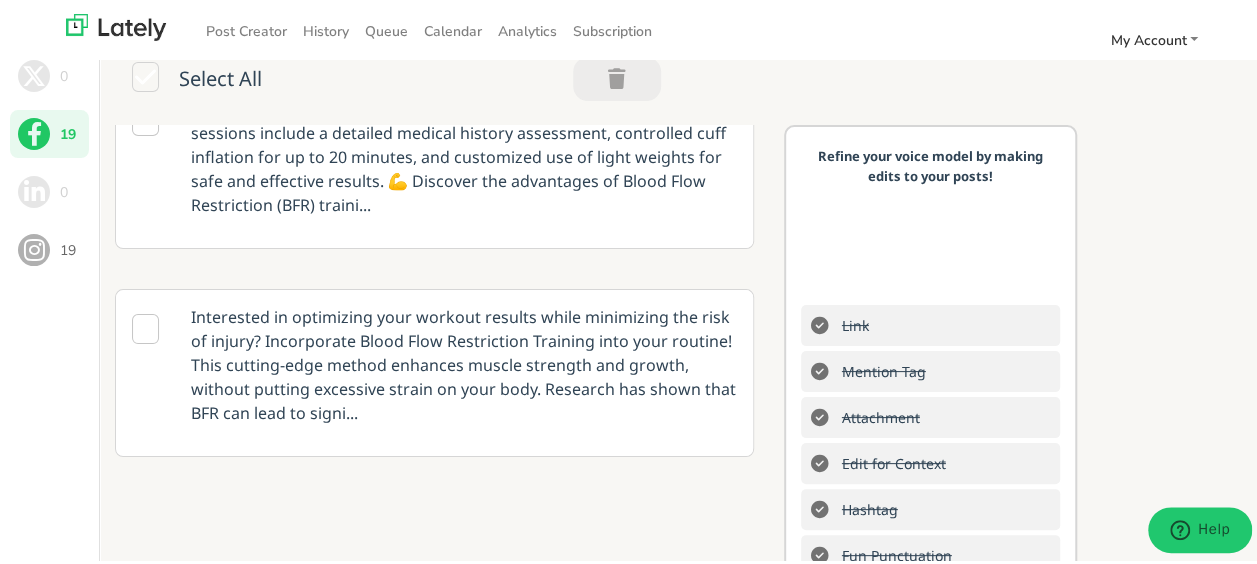 click on "19" at bounding box center (68, 247) 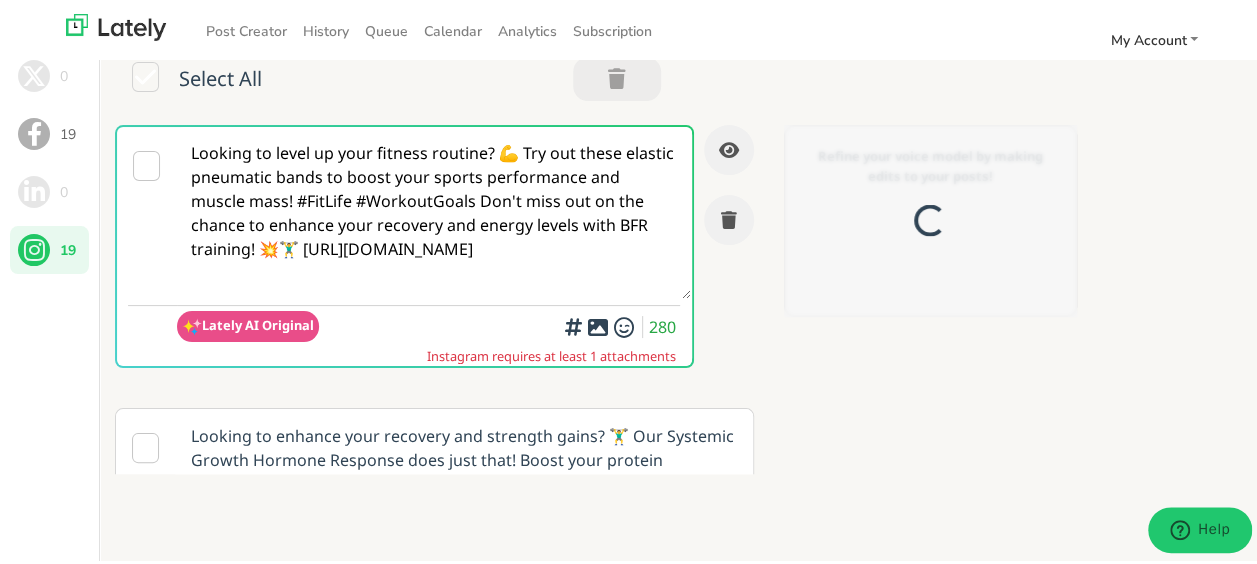 scroll, scrollTop: 0, scrollLeft: 0, axis: both 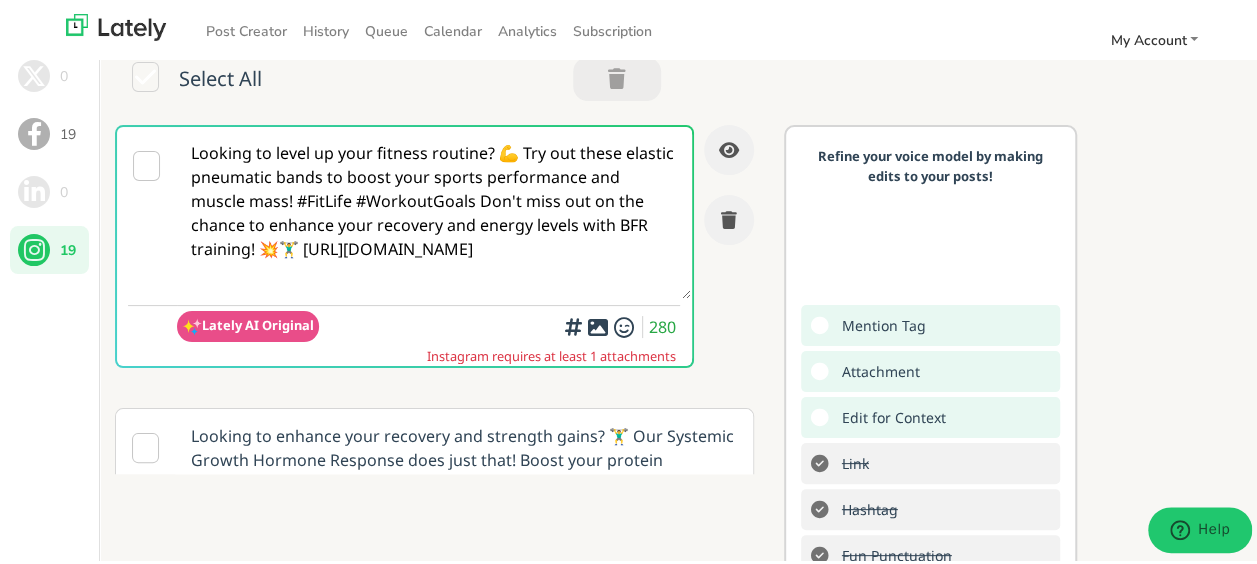 click on "Looking to level up your fitness routine? 💪 Try out these elastic pneumatic bands to boost your sports performance and muscle mass! #FitLife #WorkoutGoals Don't miss out on the chance to enhance your recovery and energy levels with BFR training! 💥🏋️‍♂️ [URL][DOMAIN_NAME]  Lately AI Original    280 Instagram requires at least 1 attachments Looking to enhance your recovery and strength gains? 🏋️‍♂️ Our Systemic Growth Hormone Response does just that! Boost your protein synthesis for quicker healing and increased strength.  #StrengthGains   #ProteinSynthesis  💪  Instagram requires at least 1 attachments Ready to transform your recovery and performance? 💪 Each session includes a thorough evaluation of your medical history, cuff inflation for 20 minutes, and light weights for maximum benefits.  #BFR   #FitnessGoals  🏋️‍♂️  Instagram requires at least 1 attachments #BFR   #StrengthTrainingRevolution   #BFR   #Recovery" at bounding box center (442, 296) 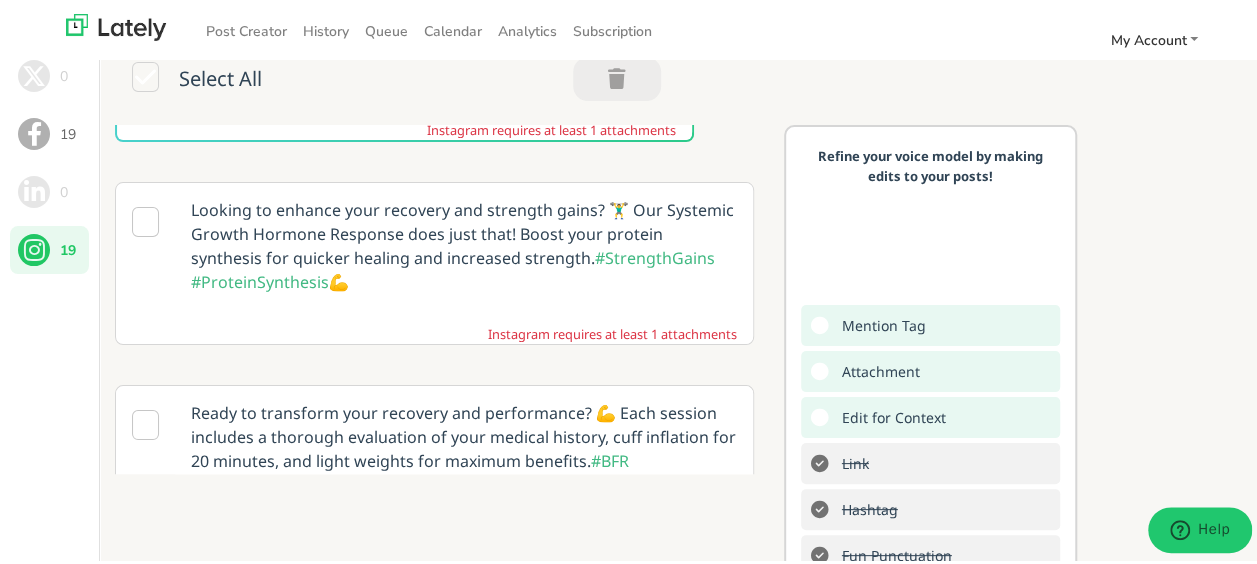 scroll, scrollTop: 240, scrollLeft: 0, axis: vertical 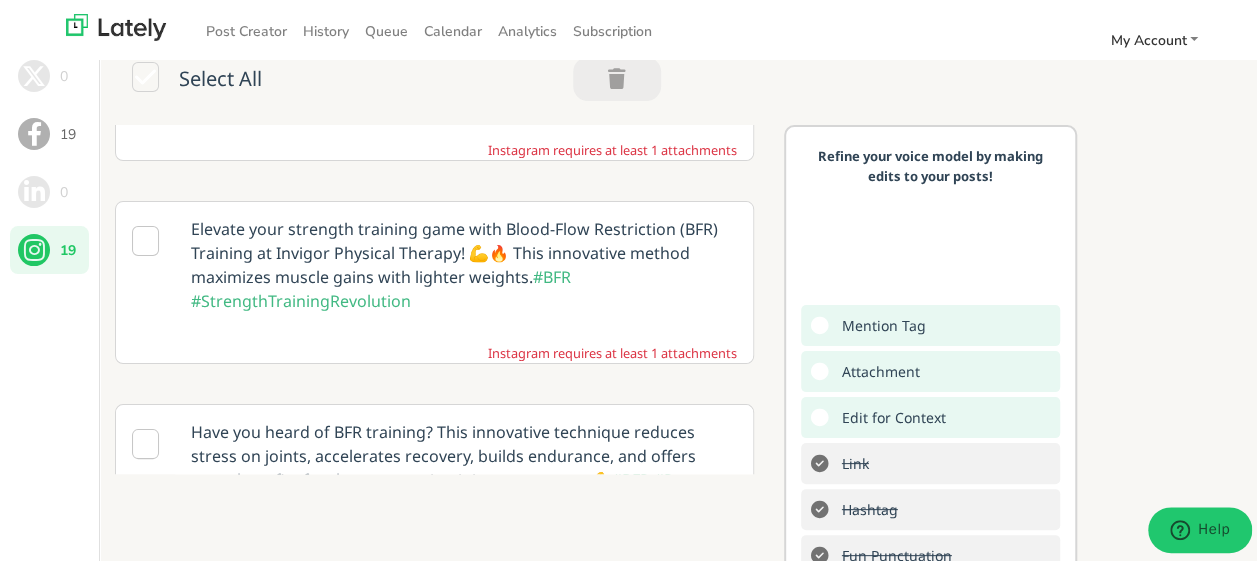 click at bounding box center [145, 238] 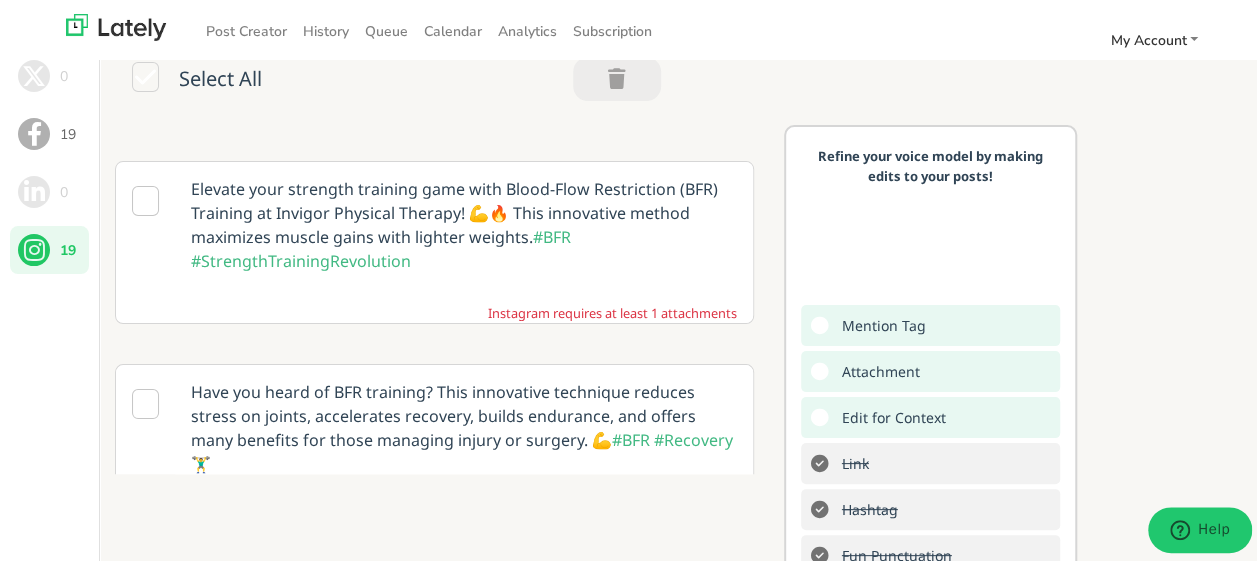 scroll, scrollTop: 800, scrollLeft: 0, axis: vertical 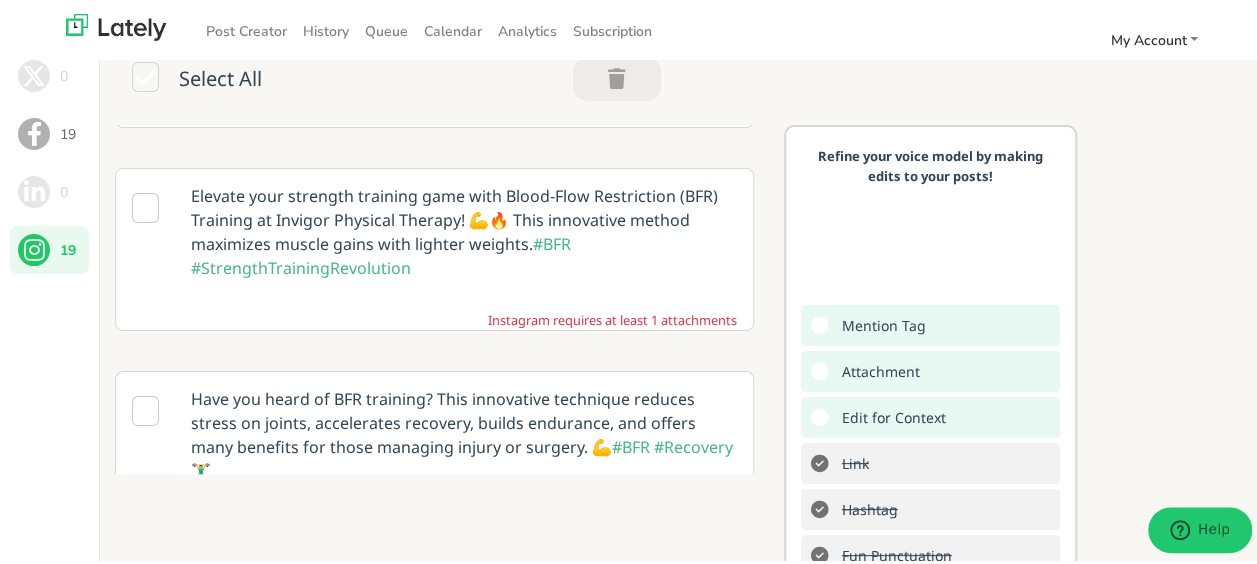 click at bounding box center (145, 205) 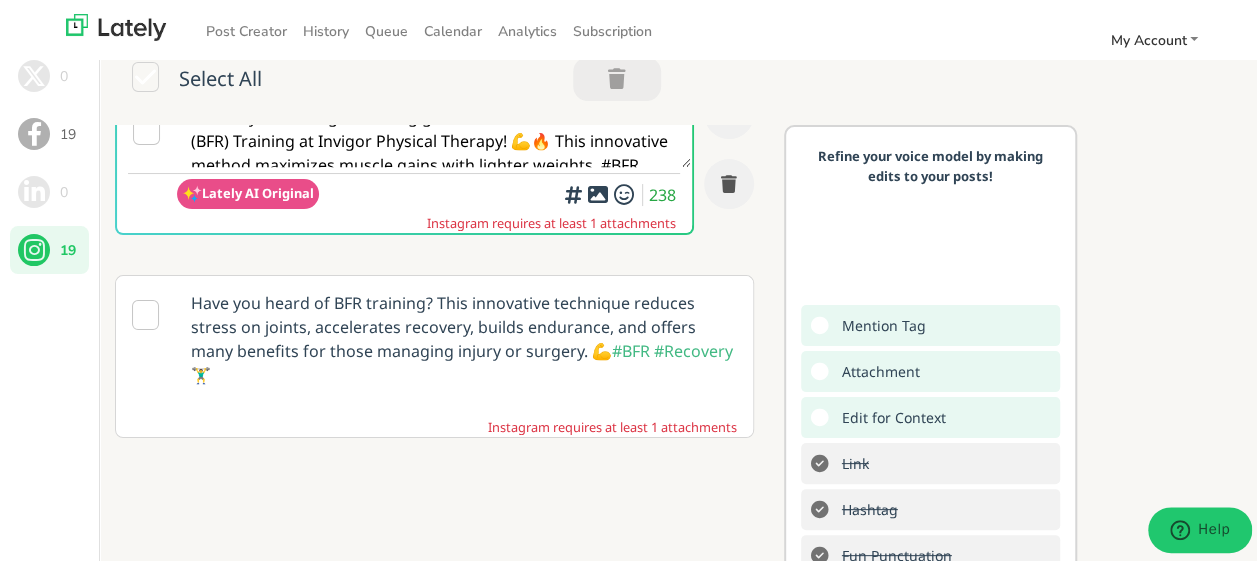scroll, scrollTop: 583, scrollLeft: 0, axis: vertical 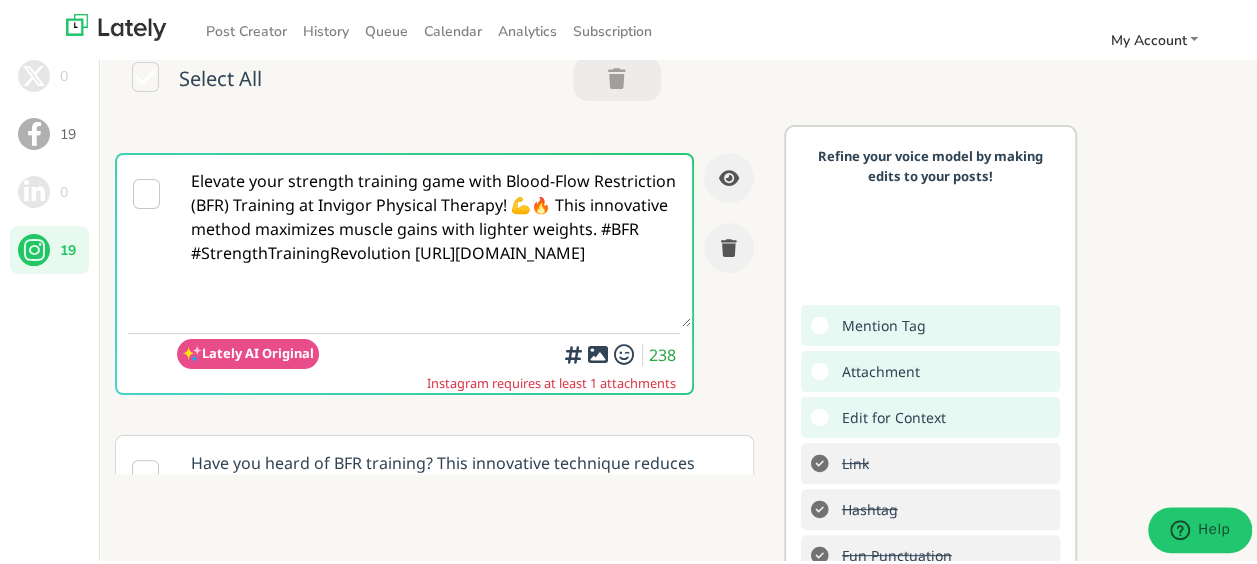 click at bounding box center [146, 191] 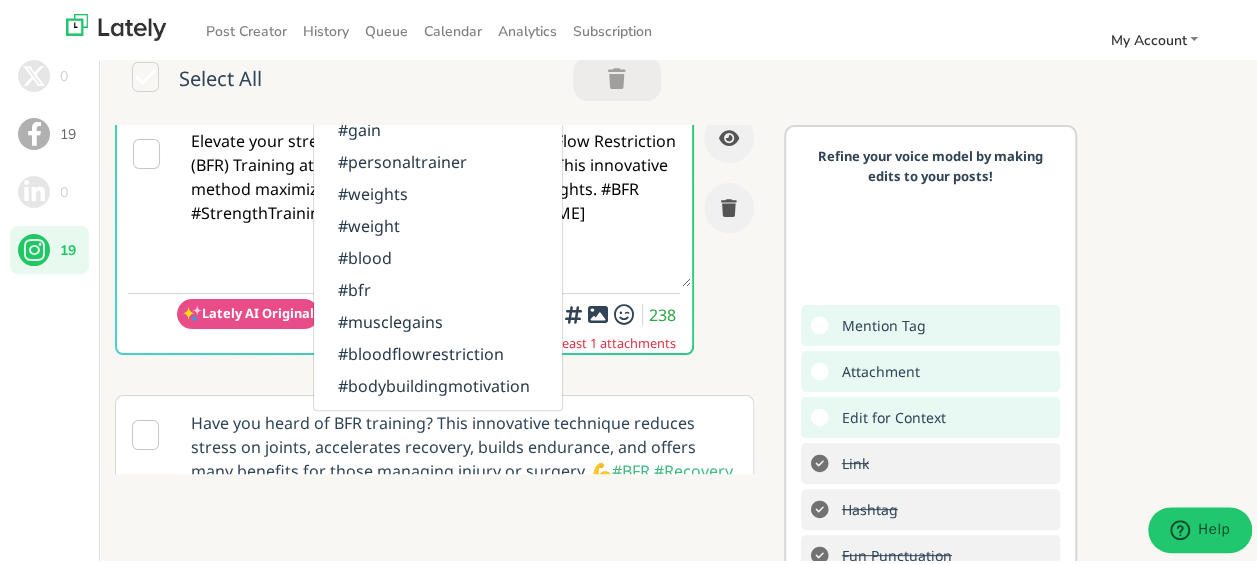 scroll, scrollTop: 927, scrollLeft: 0, axis: vertical 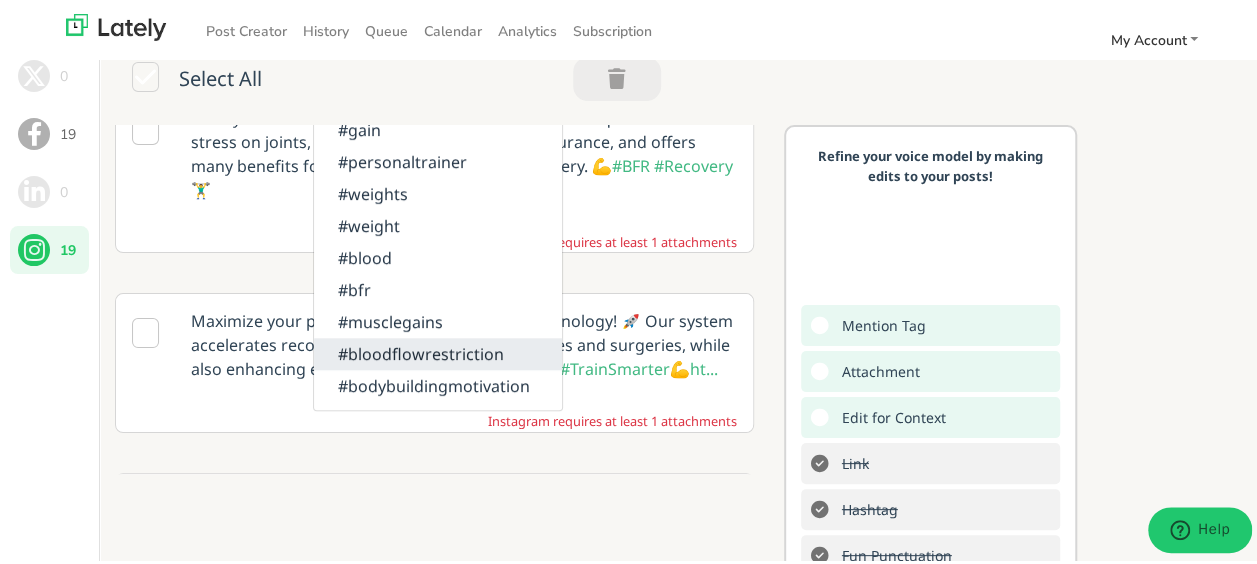 click on "#bloodflowrestriction" at bounding box center (438, 351) 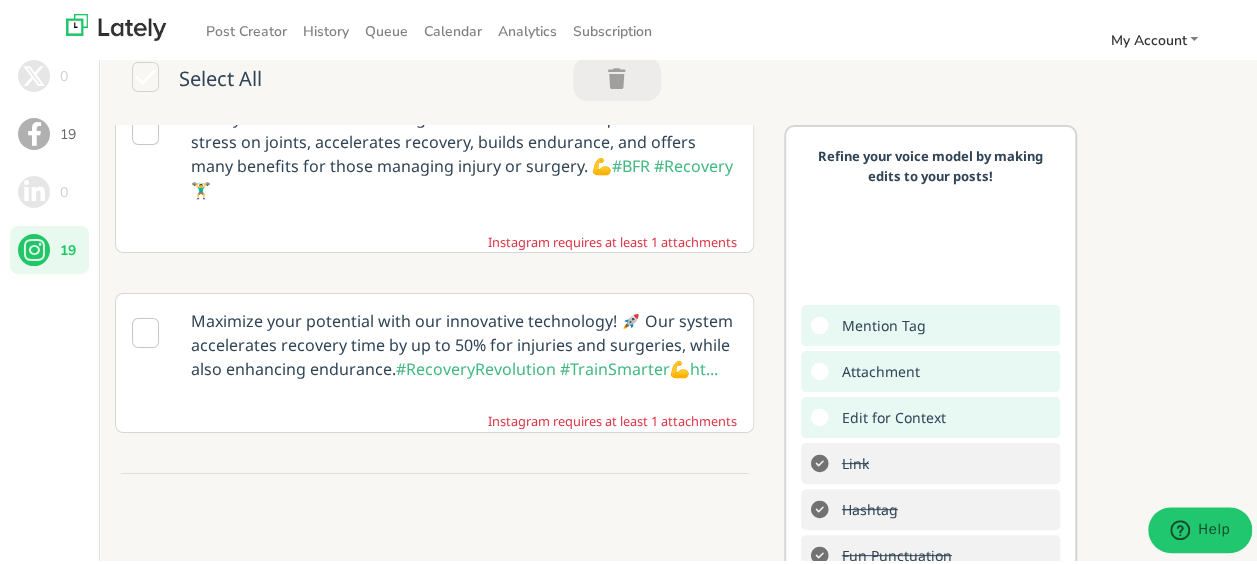 scroll, scrollTop: 602, scrollLeft: 0, axis: vertical 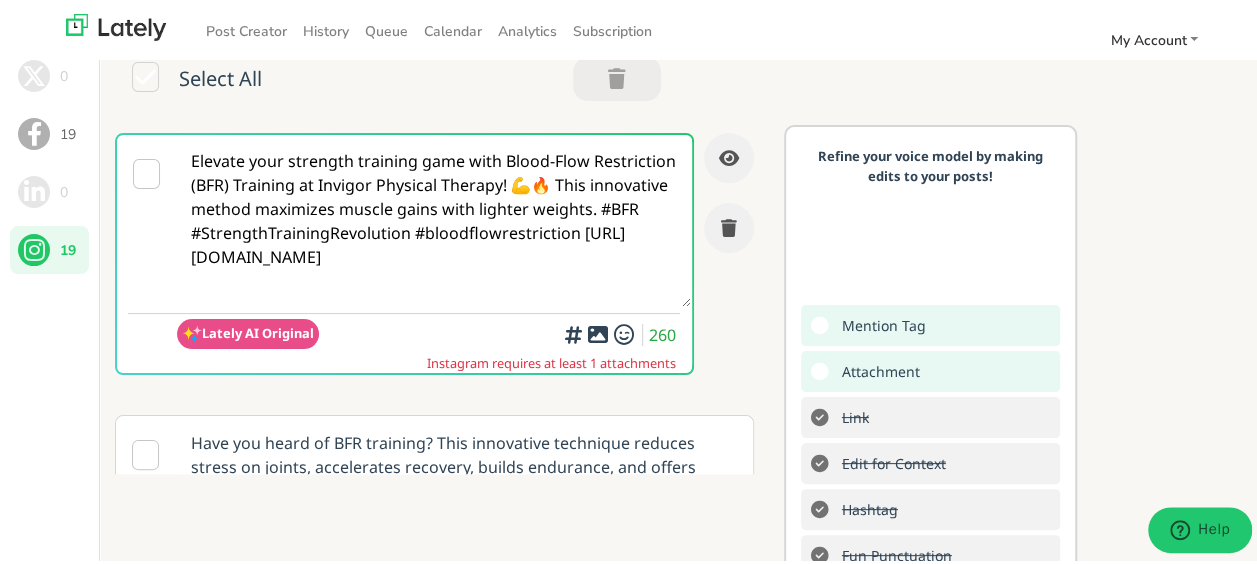 click at bounding box center (146, 171) 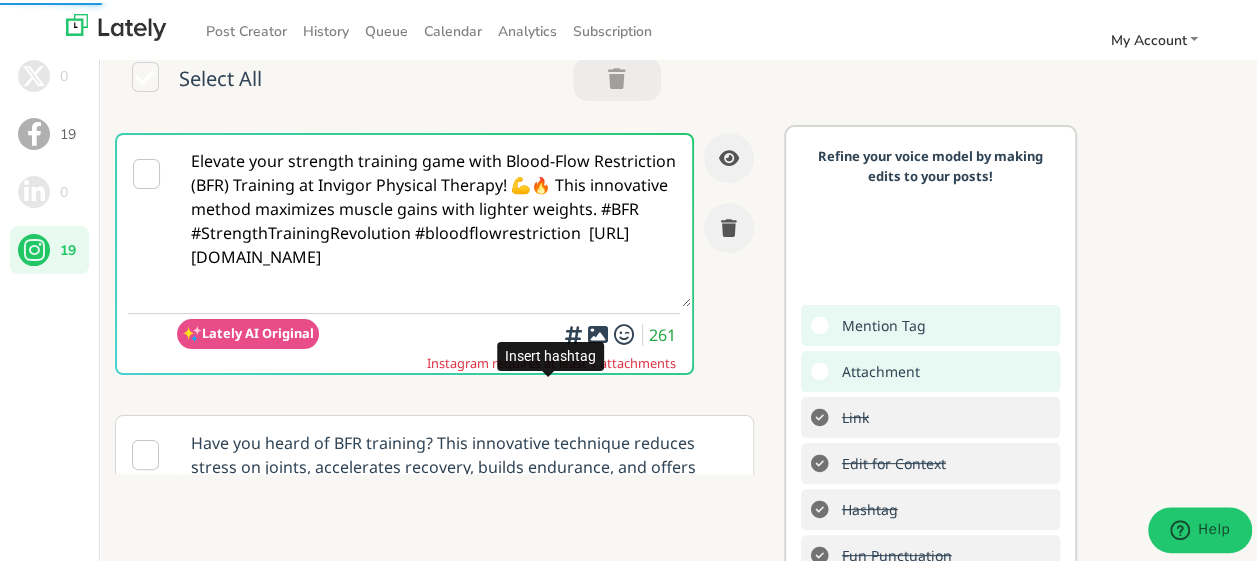 click on "Insert hashtag" at bounding box center [550, 354] 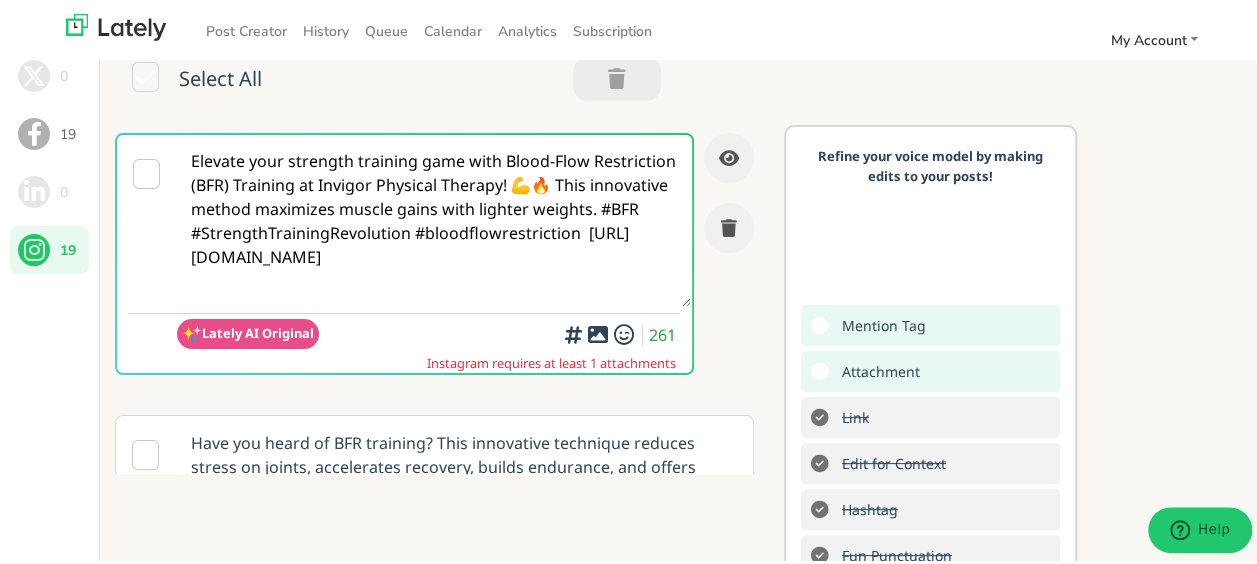 click at bounding box center [573, 331] 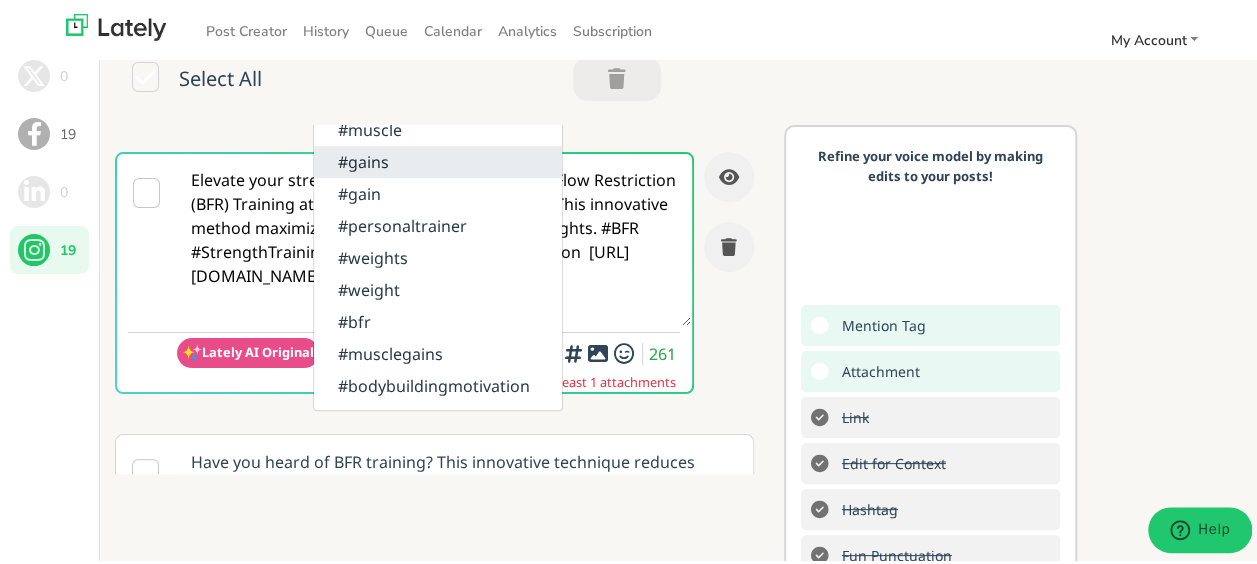 click on "#gains" at bounding box center [438, 159] 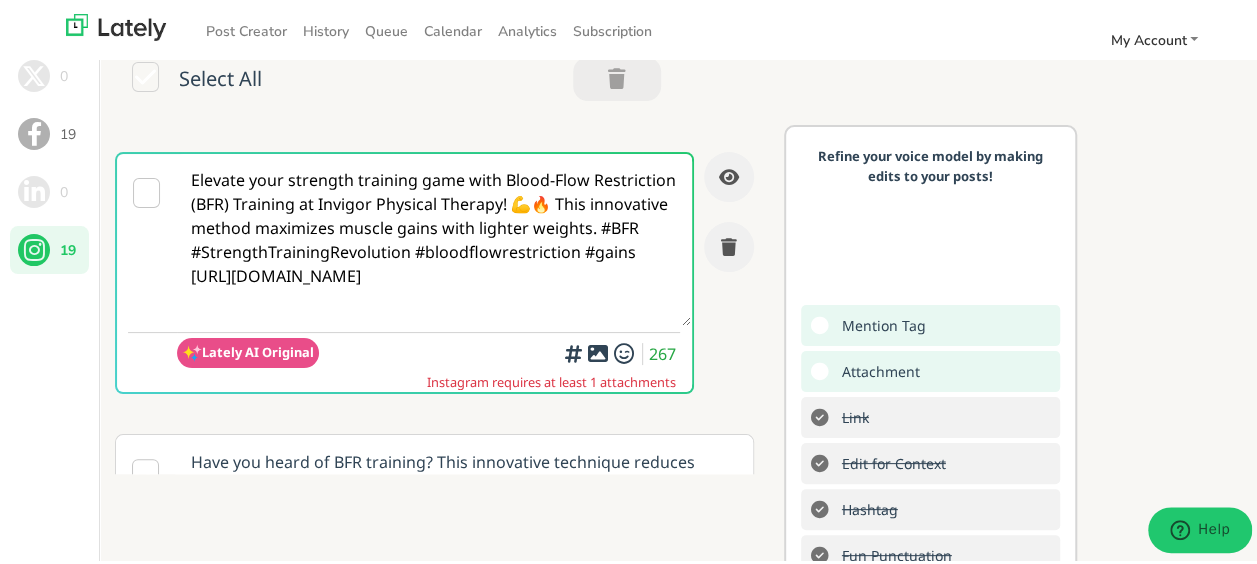 click on "Elevate your strength training game with Blood-Flow Restriction (BFR) Training at Invigor Physical Therapy! 💪🔥 This innovative method maximizes muscle gains with lighter weights. #BFR #StrengthTrainingRevolution #bloodflowrestriction #gains [URL][DOMAIN_NAME]" at bounding box center [434, 237] 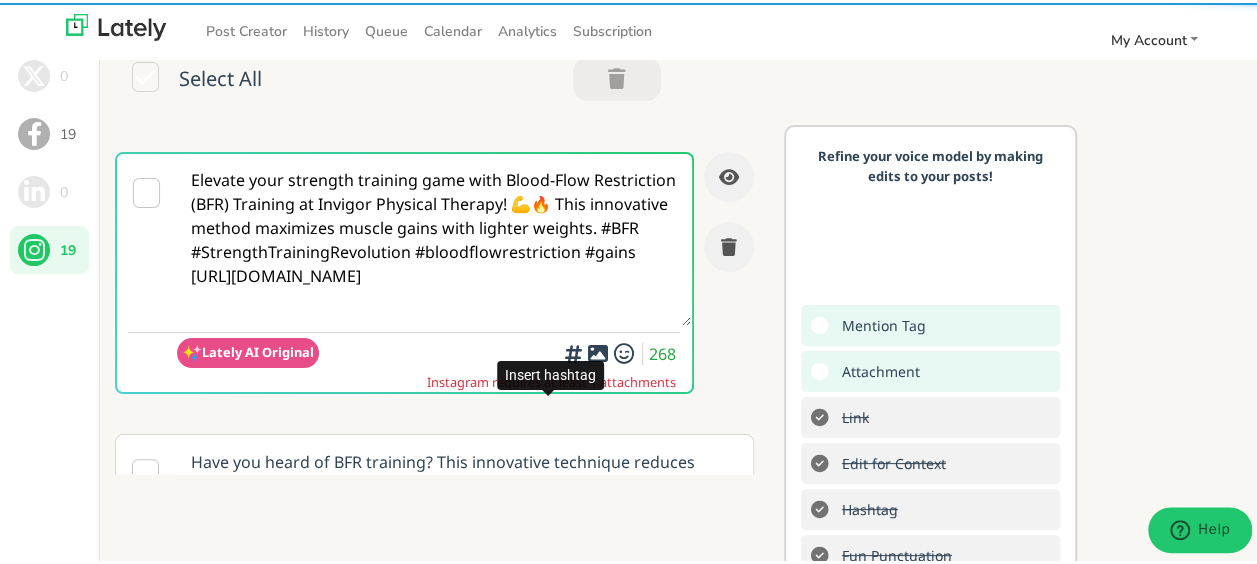 click at bounding box center (573, 350) 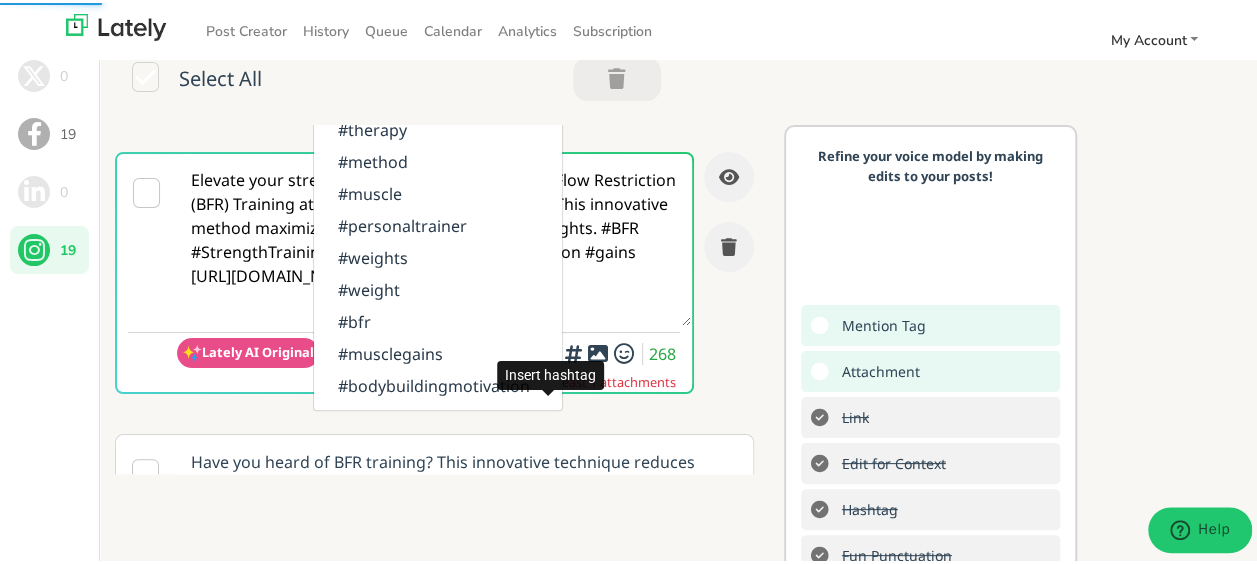 scroll, scrollTop: 563, scrollLeft: 0, axis: vertical 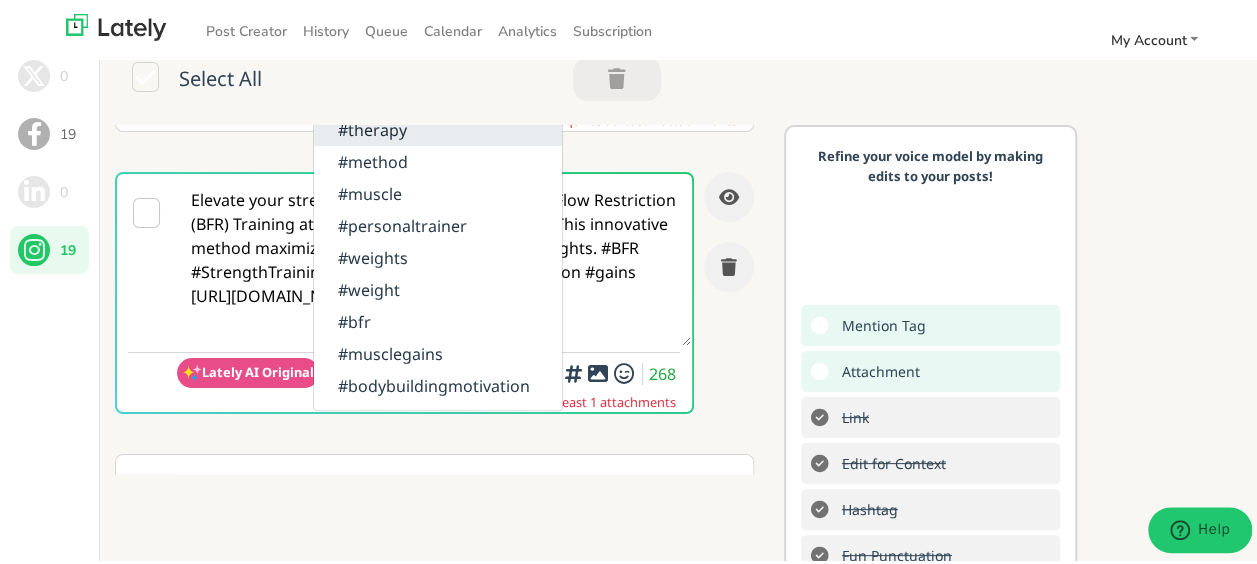 click on "#therapy" at bounding box center (438, 127) 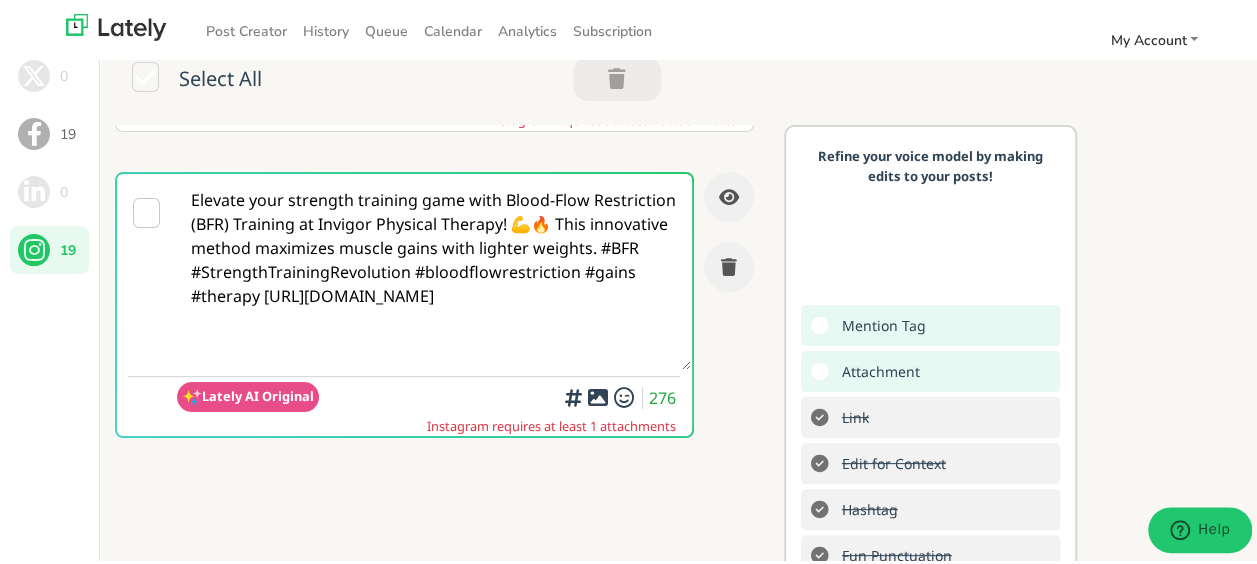 click at bounding box center (597, 394) 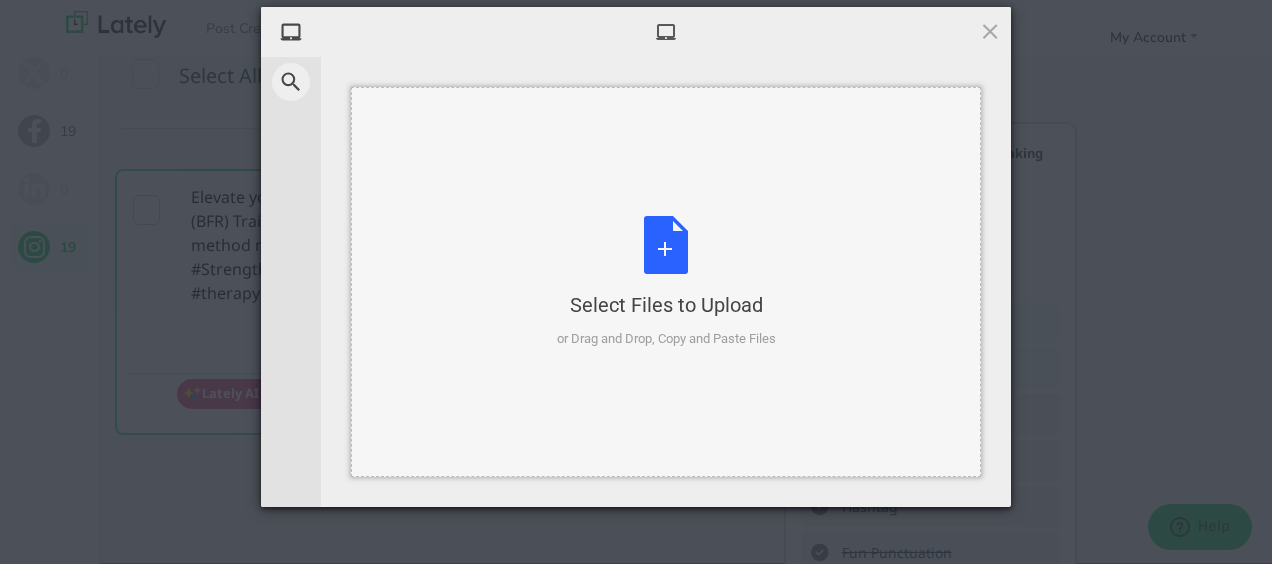 click on "Select Files to Upload
or Drag and Drop, Copy and Paste Files" at bounding box center (666, 282) 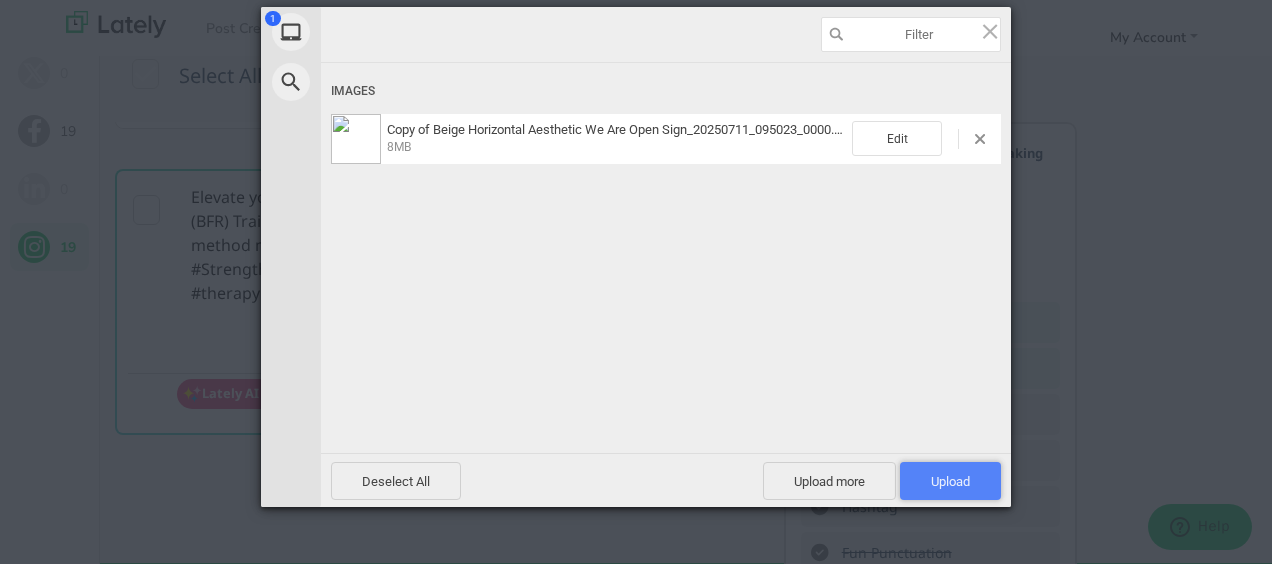 click on "Upload
1" at bounding box center (950, 481) 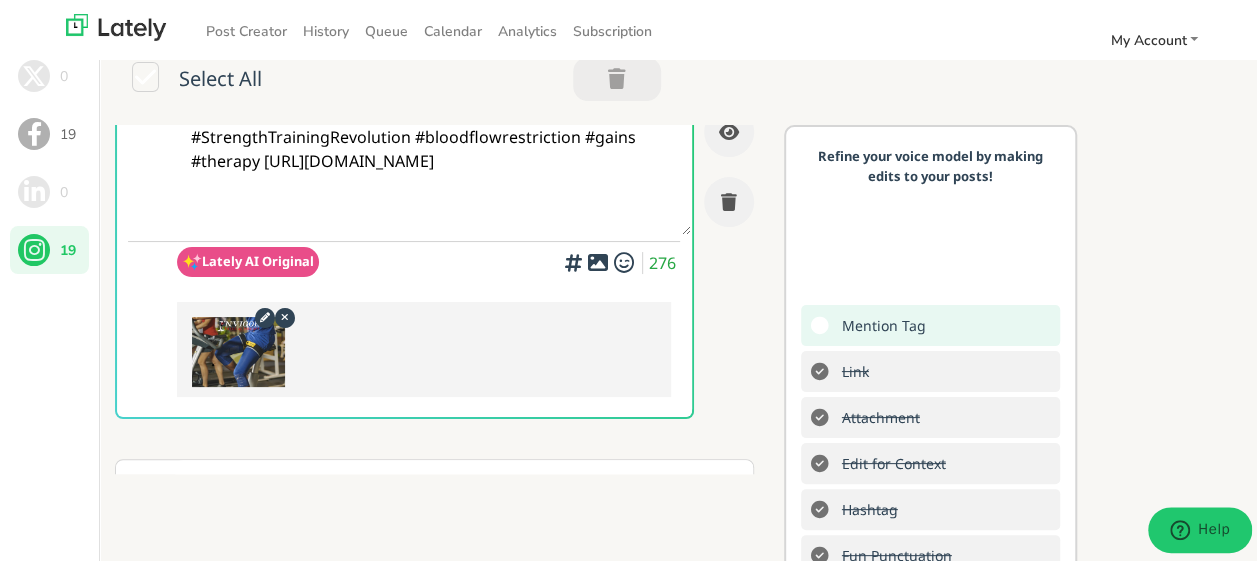 scroll, scrollTop: 582, scrollLeft: 0, axis: vertical 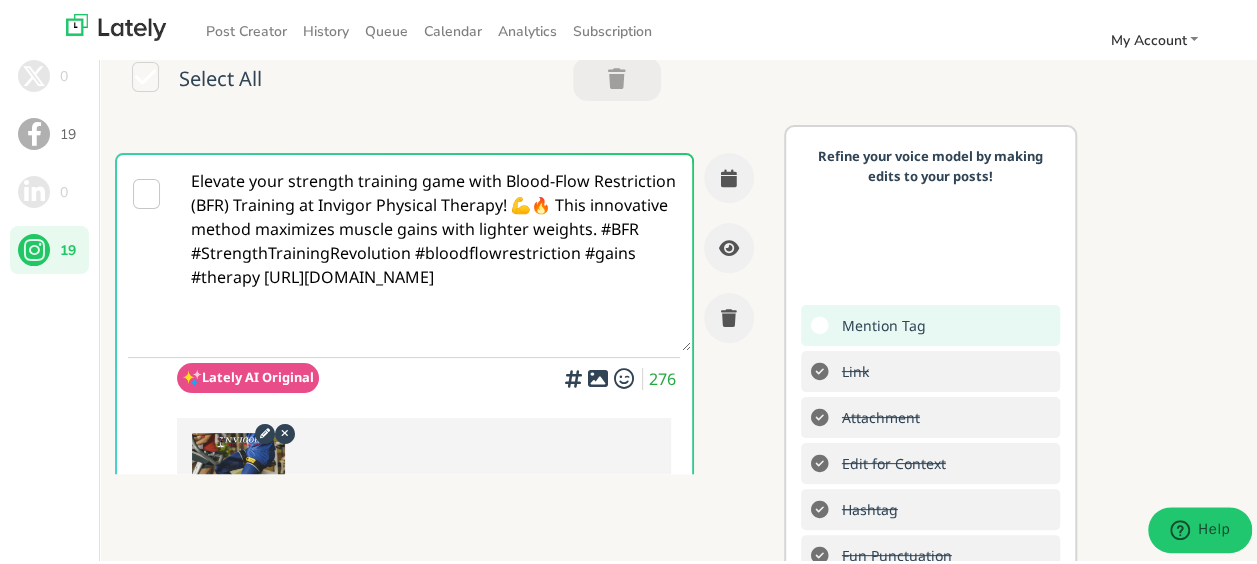 click on "Elevate your strength training game with Blood-Flow Restriction (BFR) Training at Invigor Physical Therapy! 💪🔥 This innovative method maximizes muscle gains with lighter weights. #BFR #StrengthTrainingRevolution #bloodflowrestriction #gains #therapy [URL][DOMAIN_NAME]" at bounding box center [434, 250] 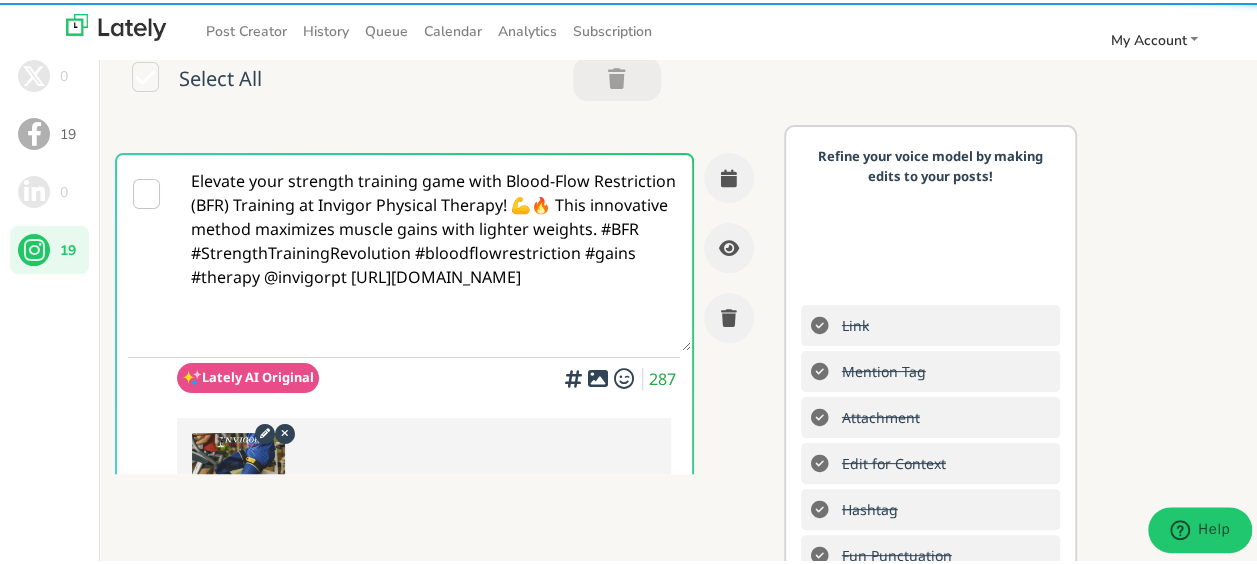 type on "Elevate your strength training game with Blood-Flow Restriction (BFR) Training at Invigor Physical Therapy! 💪🔥 This innovative method maximizes muscle gains with lighter weights. #BFR #StrengthTrainingRevolution #bloodflowrestriction #gains #therapy @invigorpt [URL][DOMAIN_NAME]" 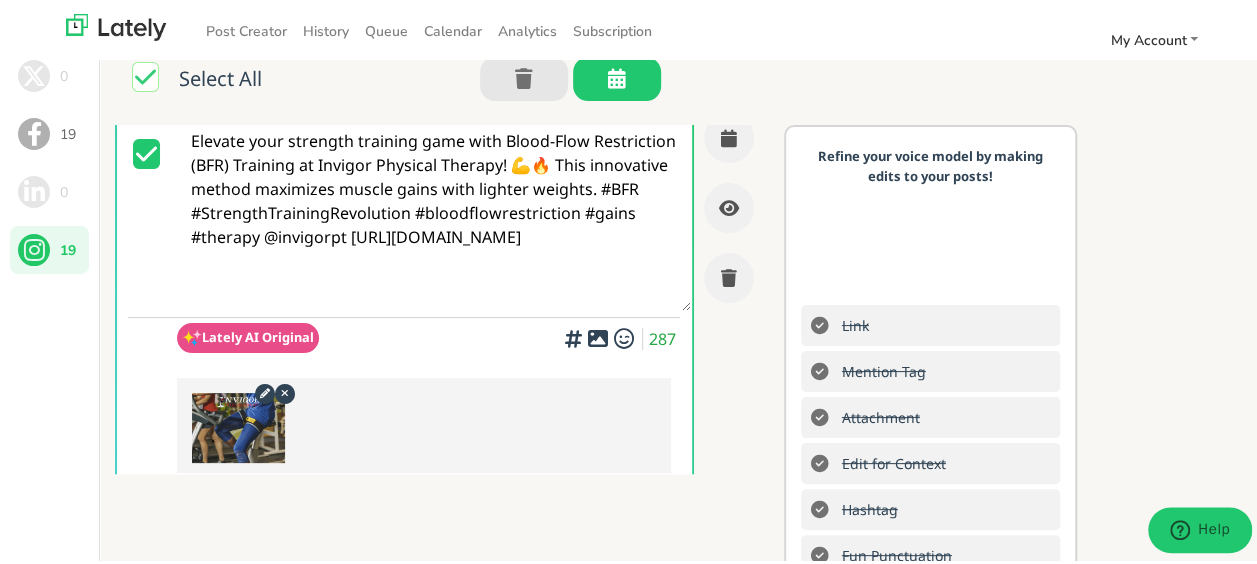 scroll, scrollTop: 689, scrollLeft: 0, axis: vertical 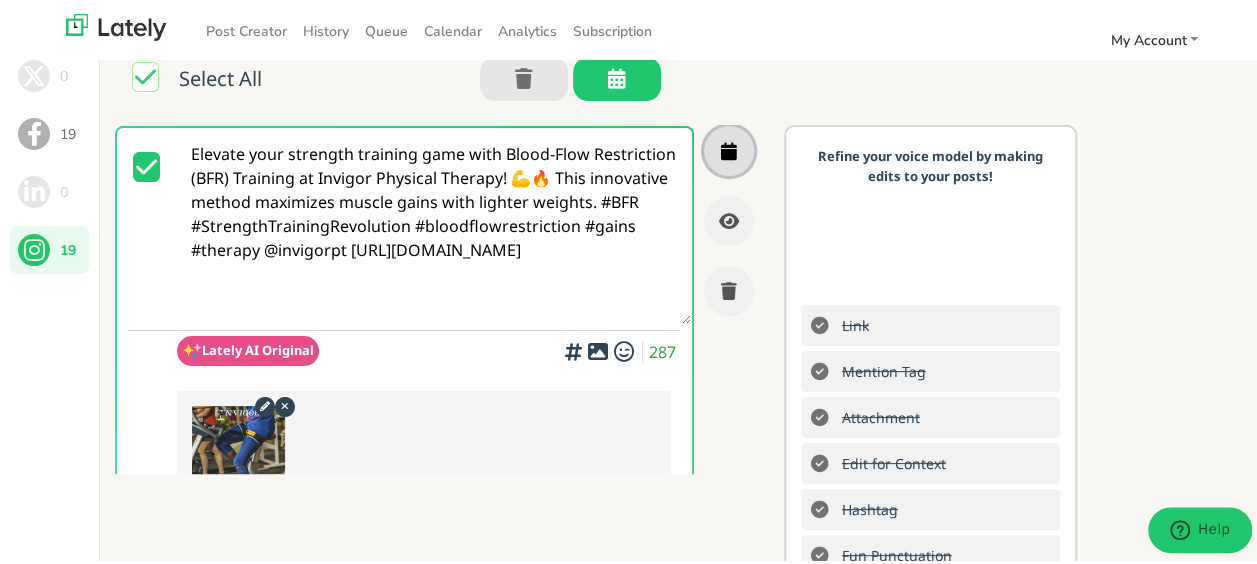 click at bounding box center (729, 148) 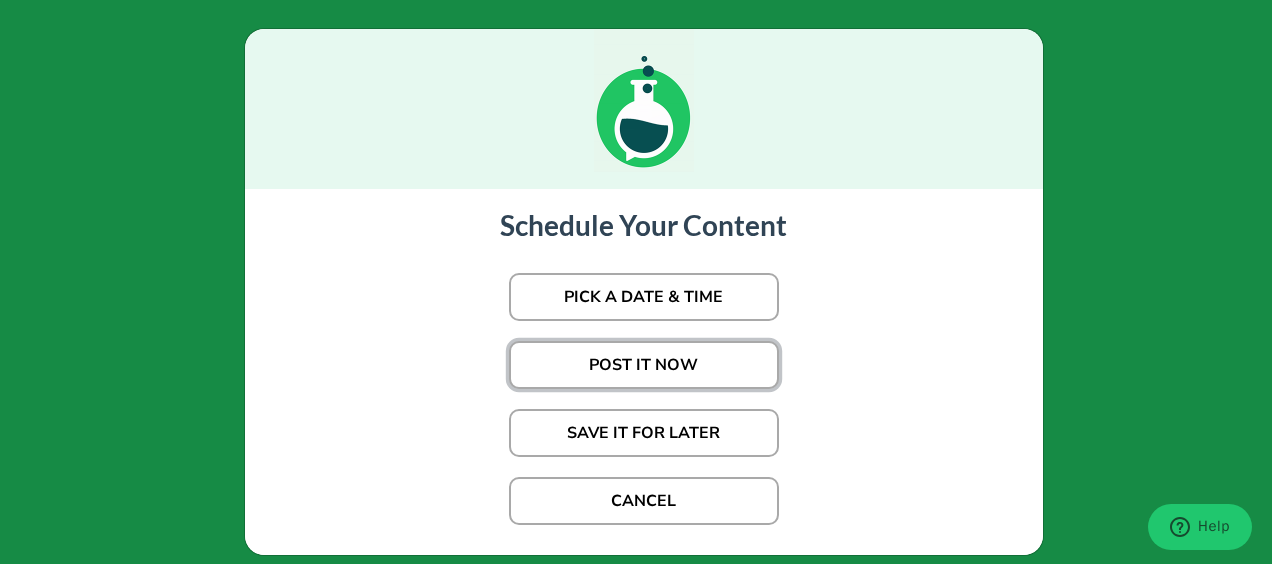 click on "POST IT NOW" at bounding box center [644, 365] 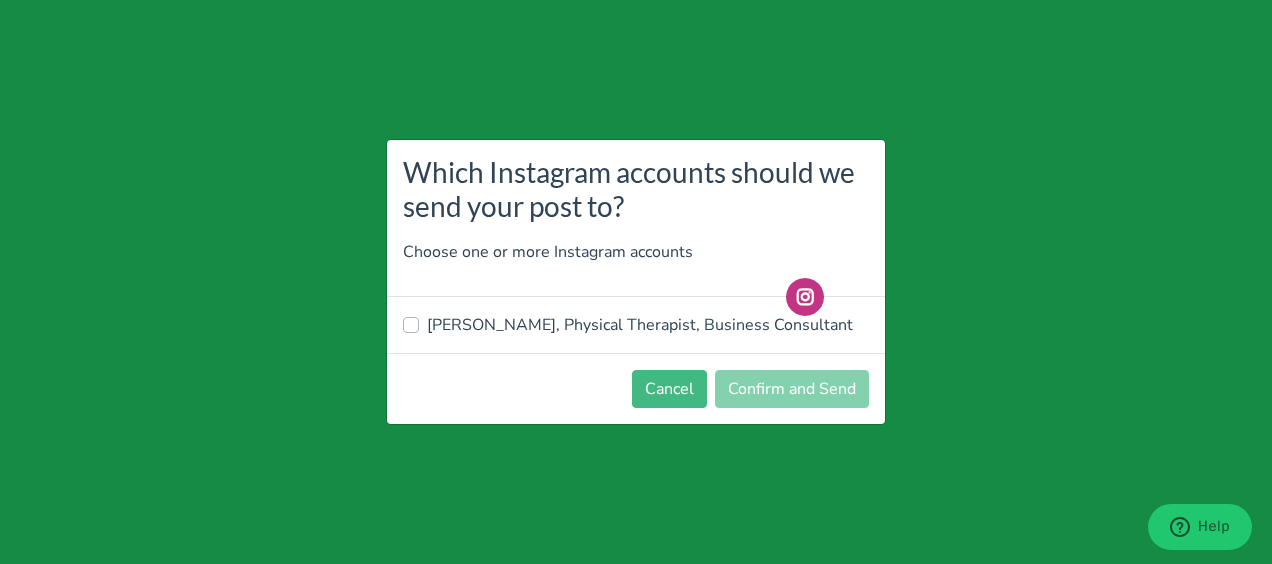 click on "[PERSON_NAME], Physical Therapist, Business Consultant" at bounding box center [640, 325] 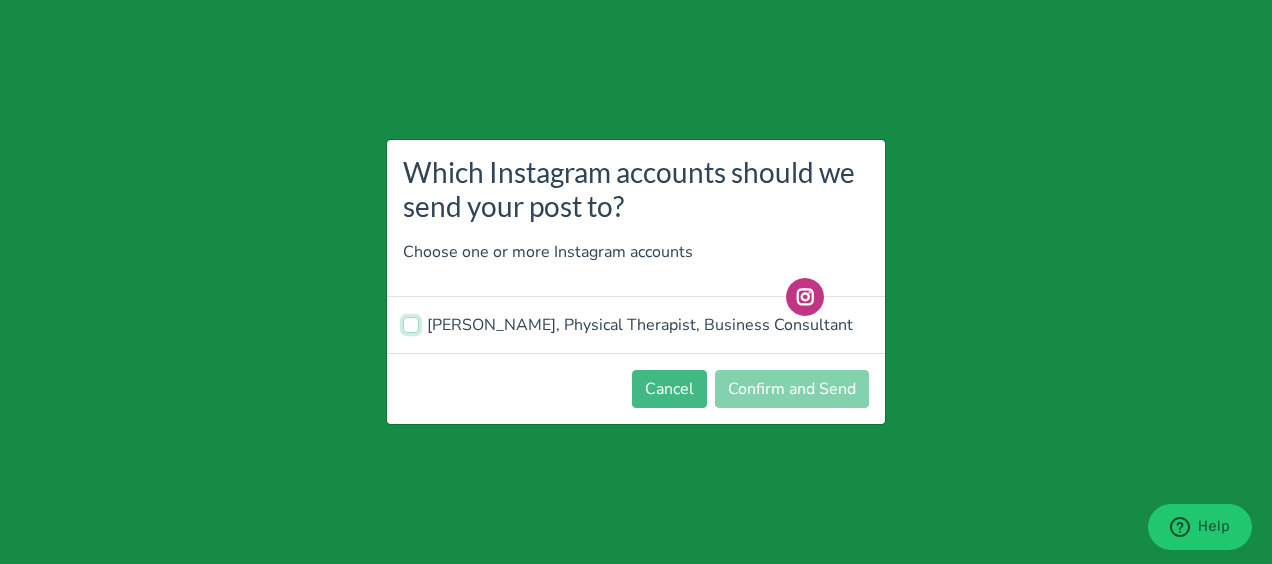 click on "[PERSON_NAME], Physical Therapist, Business Consultant" at bounding box center (411, 323) 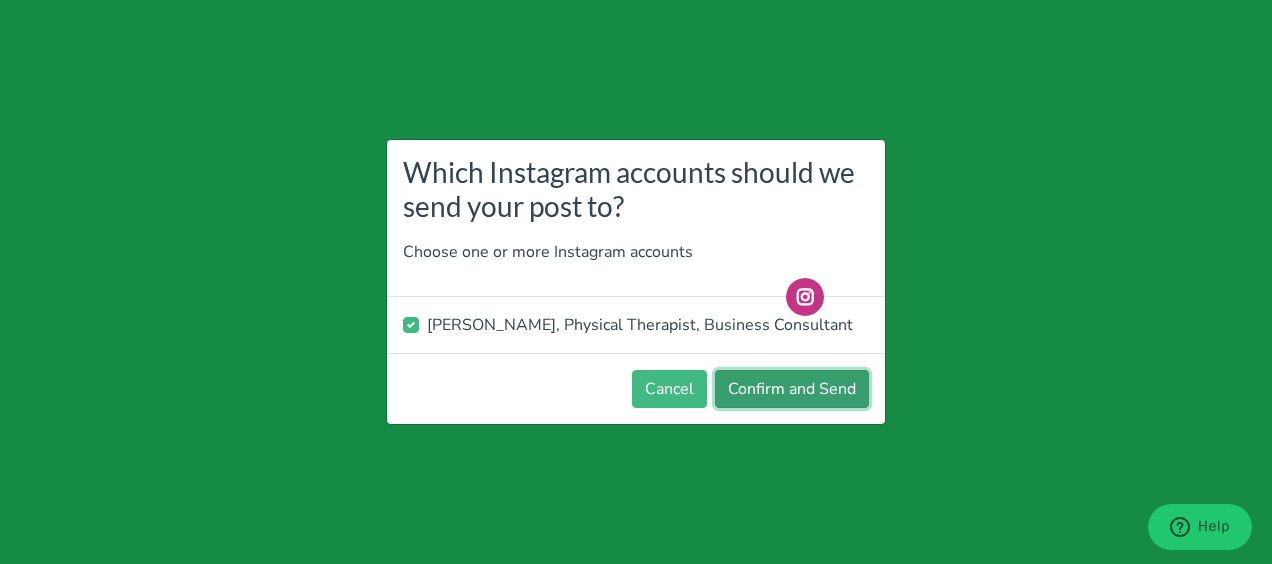 click on "Confirm and Send" at bounding box center (792, 389) 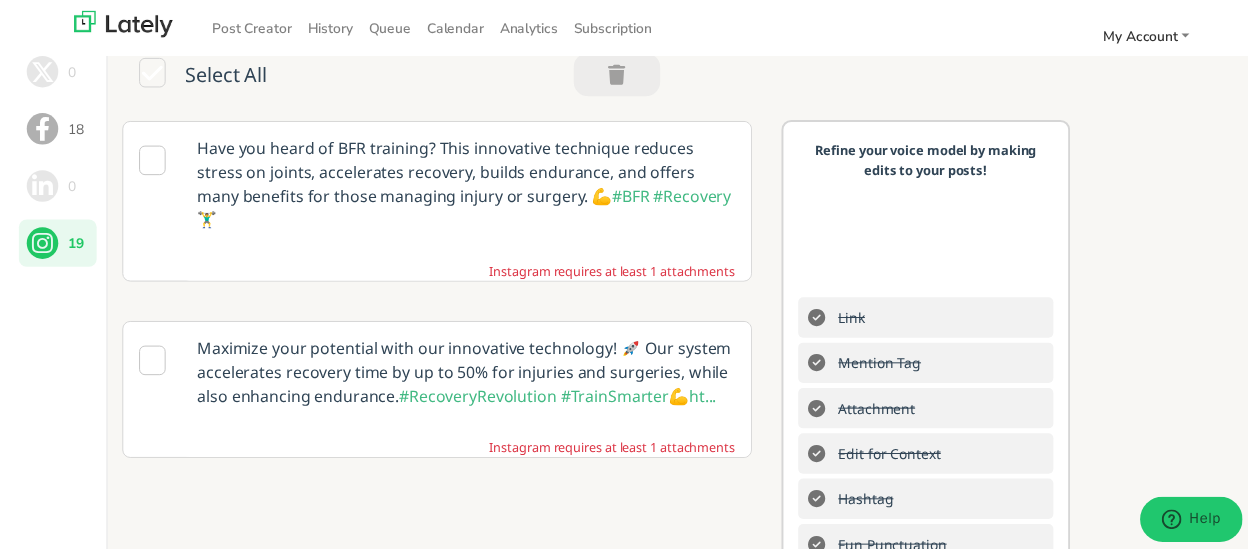 scroll, scrollTop: 0, scrollLeft: 0, axis: both 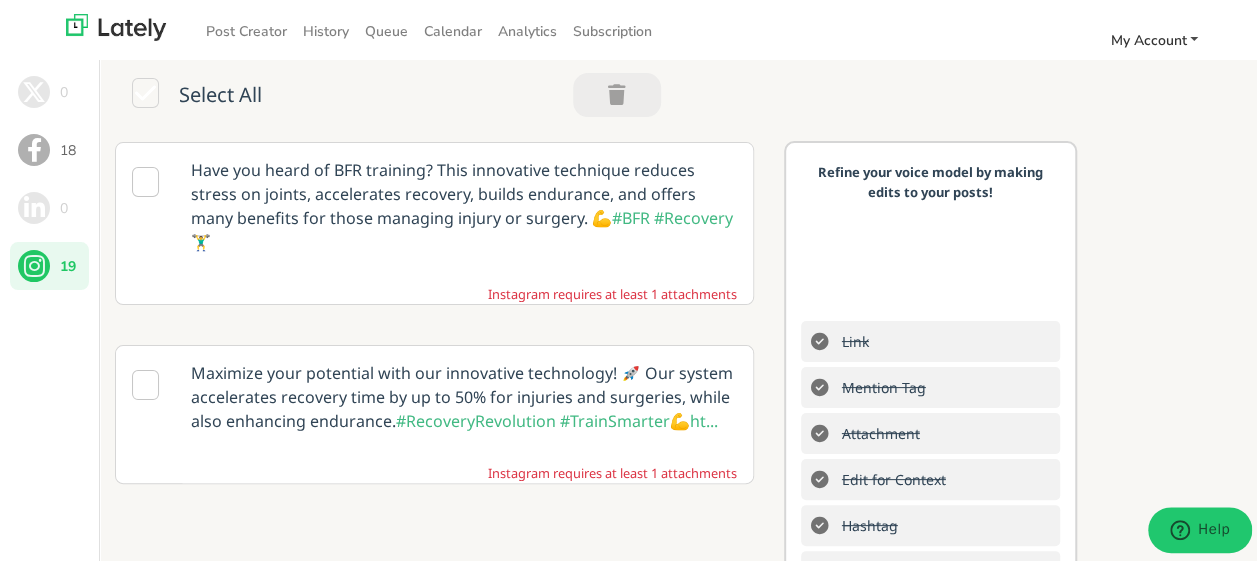 click on "My Account" at bounding box center [1148, 37] 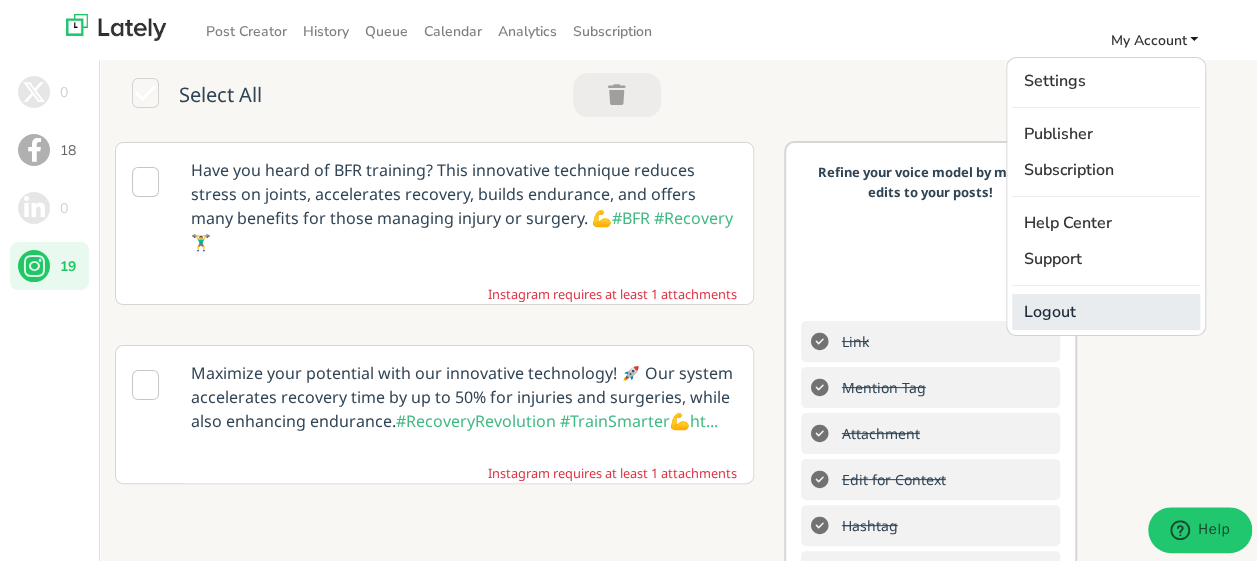 click on "Logout" at bounding box center (1106, 309) 